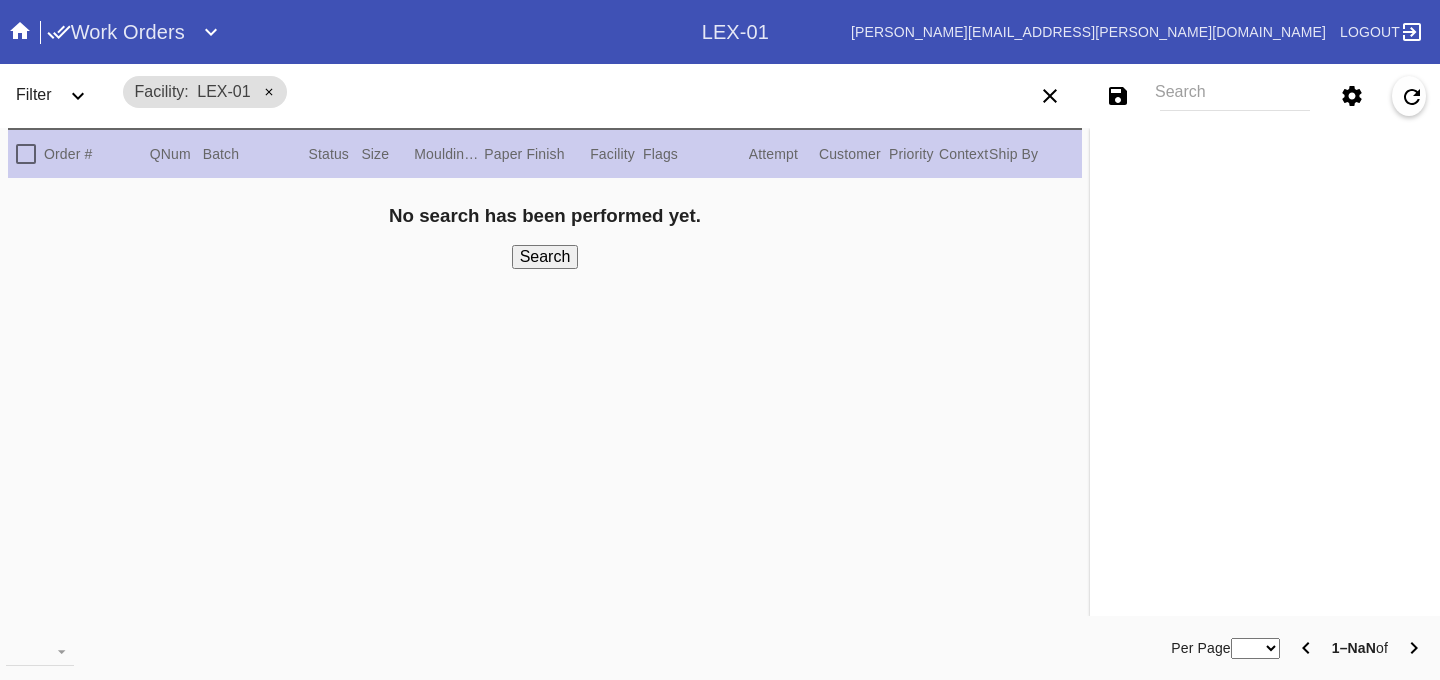 scroll, scrollTop: 0, scrollLeft: 0, axis: both 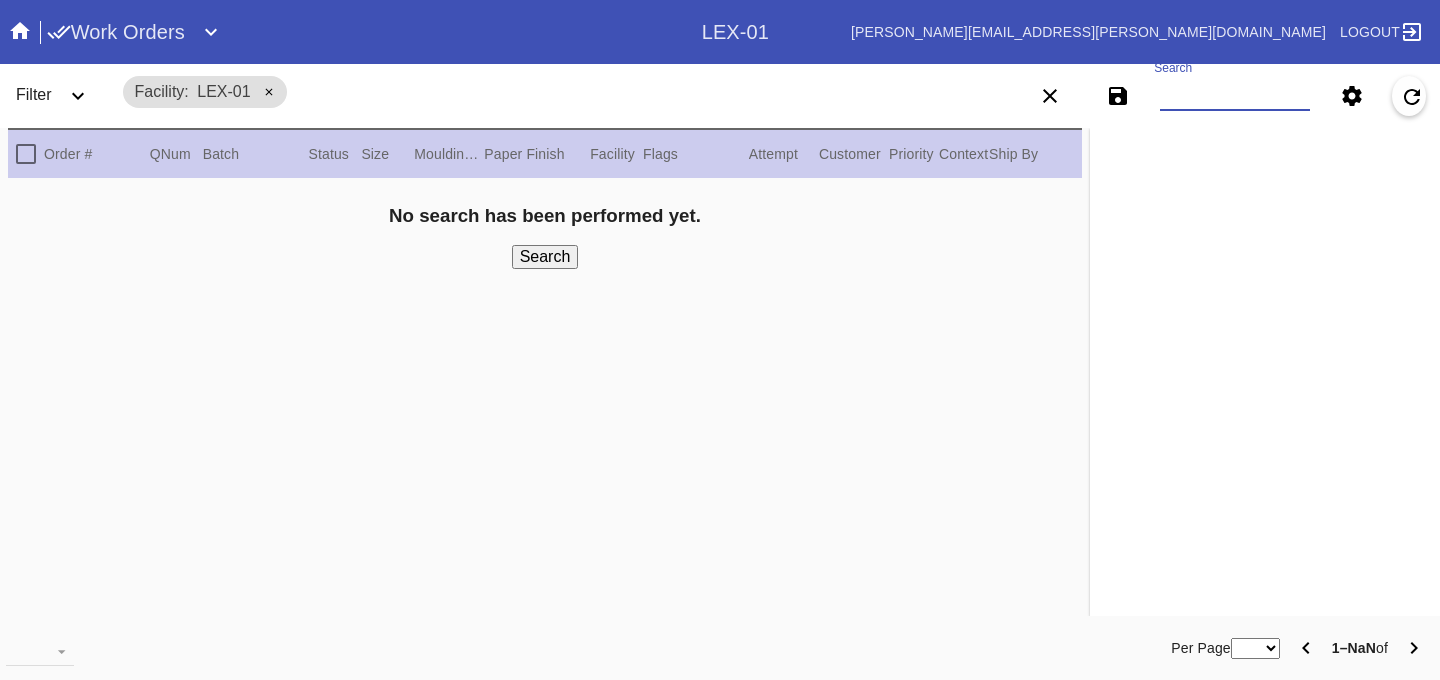 click on "Search" at bounding box center [1235, 96] 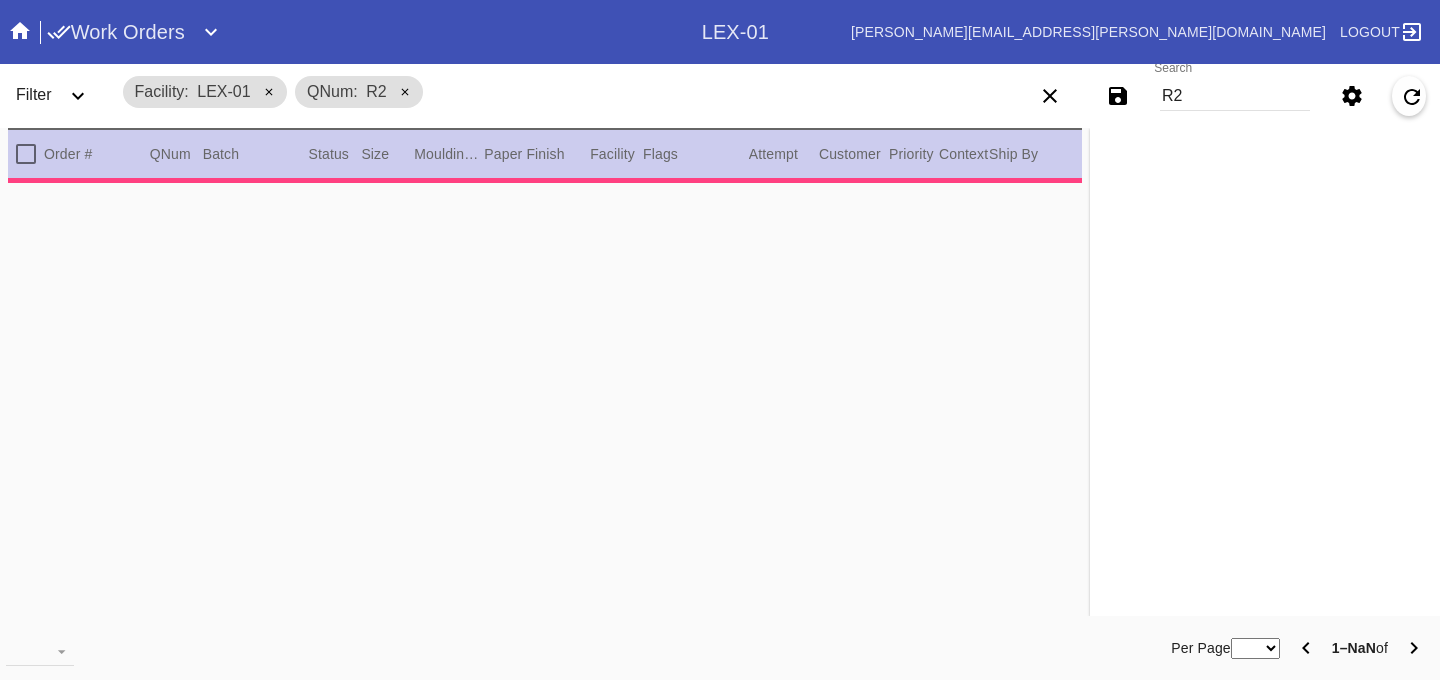click on "Search R2" at bounding box center (1235, 96) 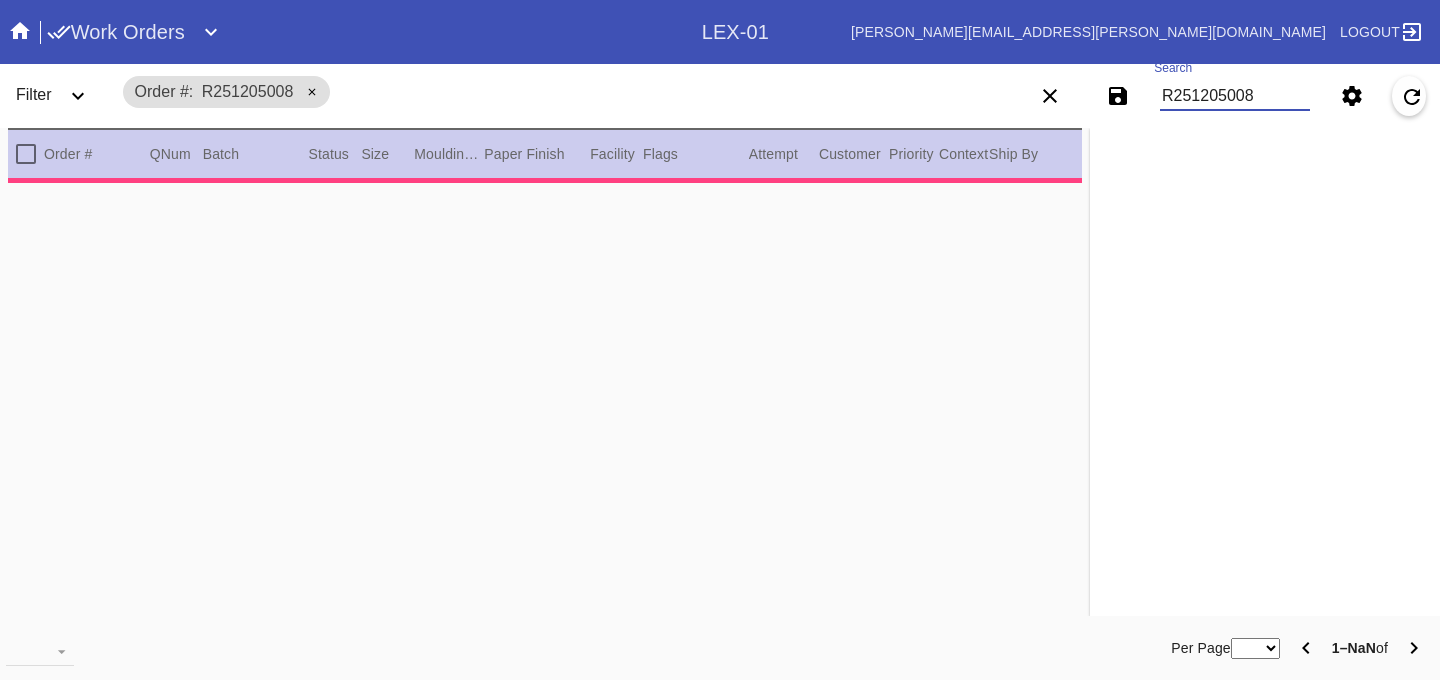 type on "R251205008" 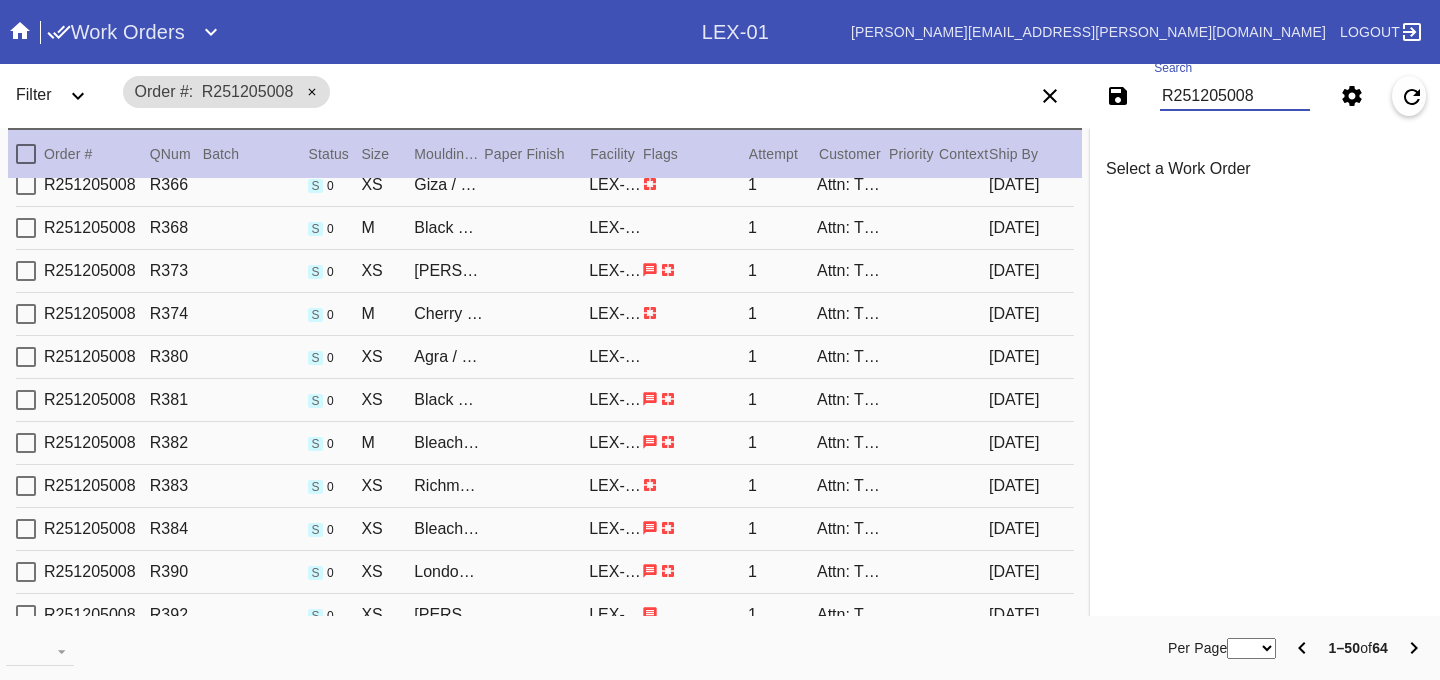 scroll, scrollTop: 1761, scrollLeft: 0, axis: vertical 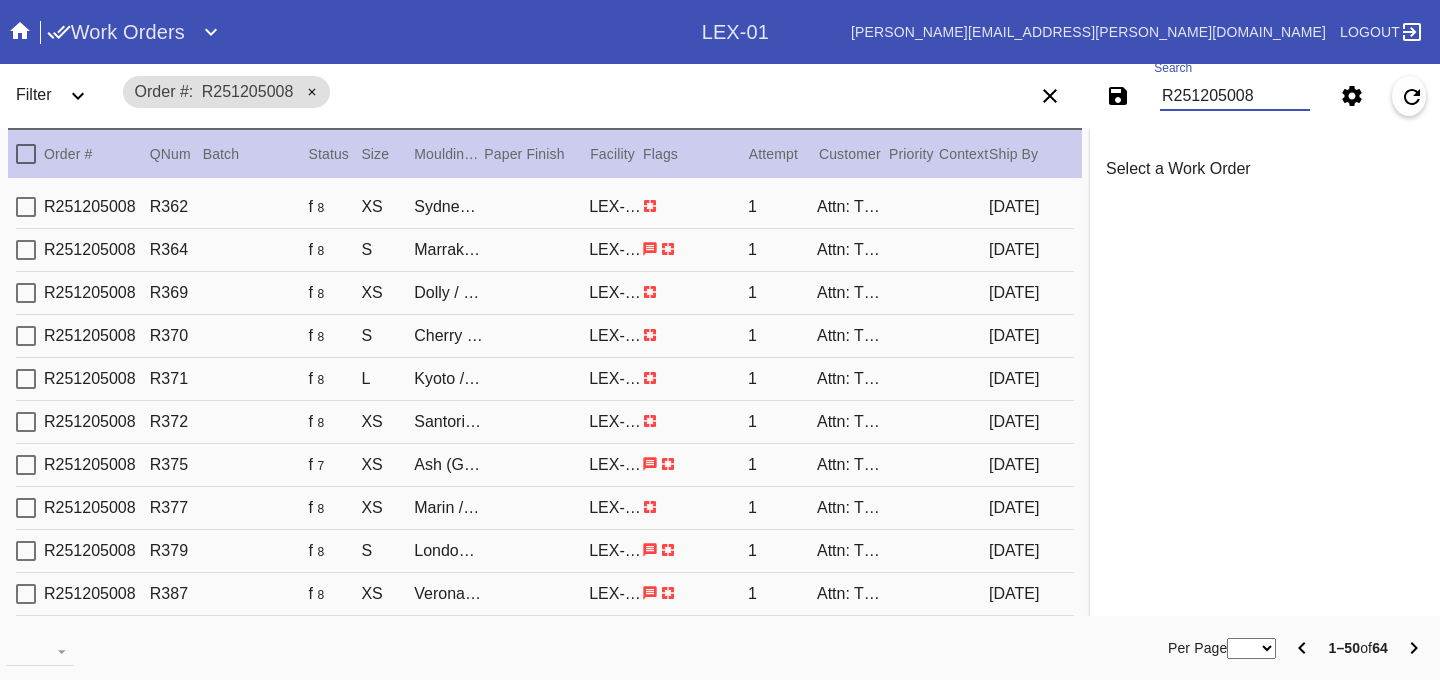 click at bounding box center (26, 207) 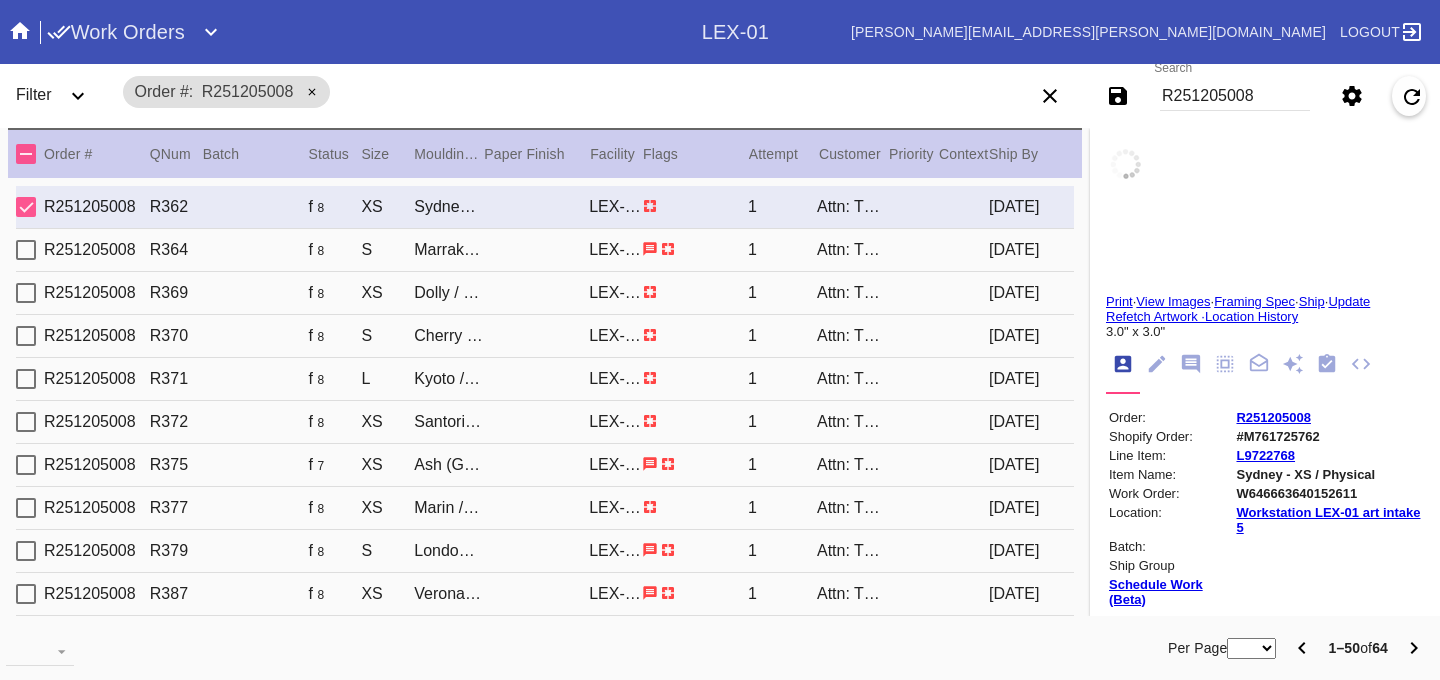 click at bounding box center (26, 250) 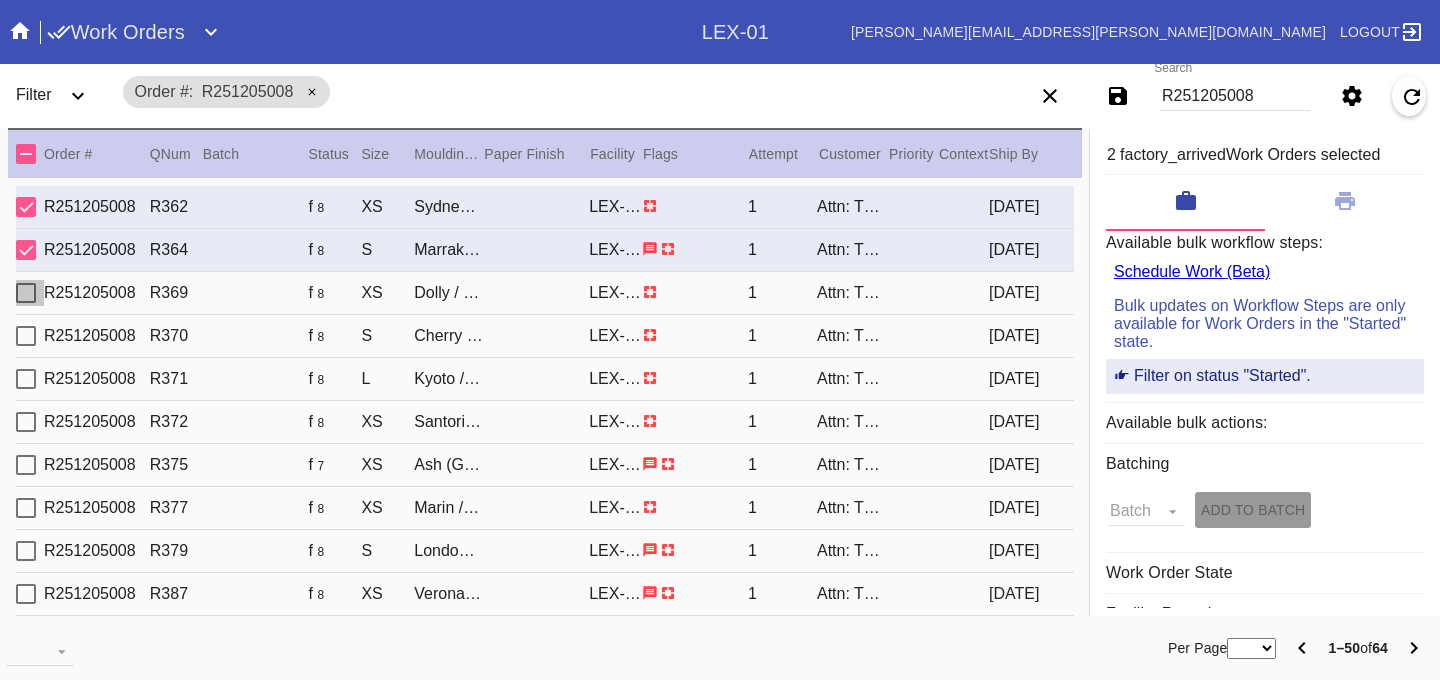 click at bounding box center (26, 293) 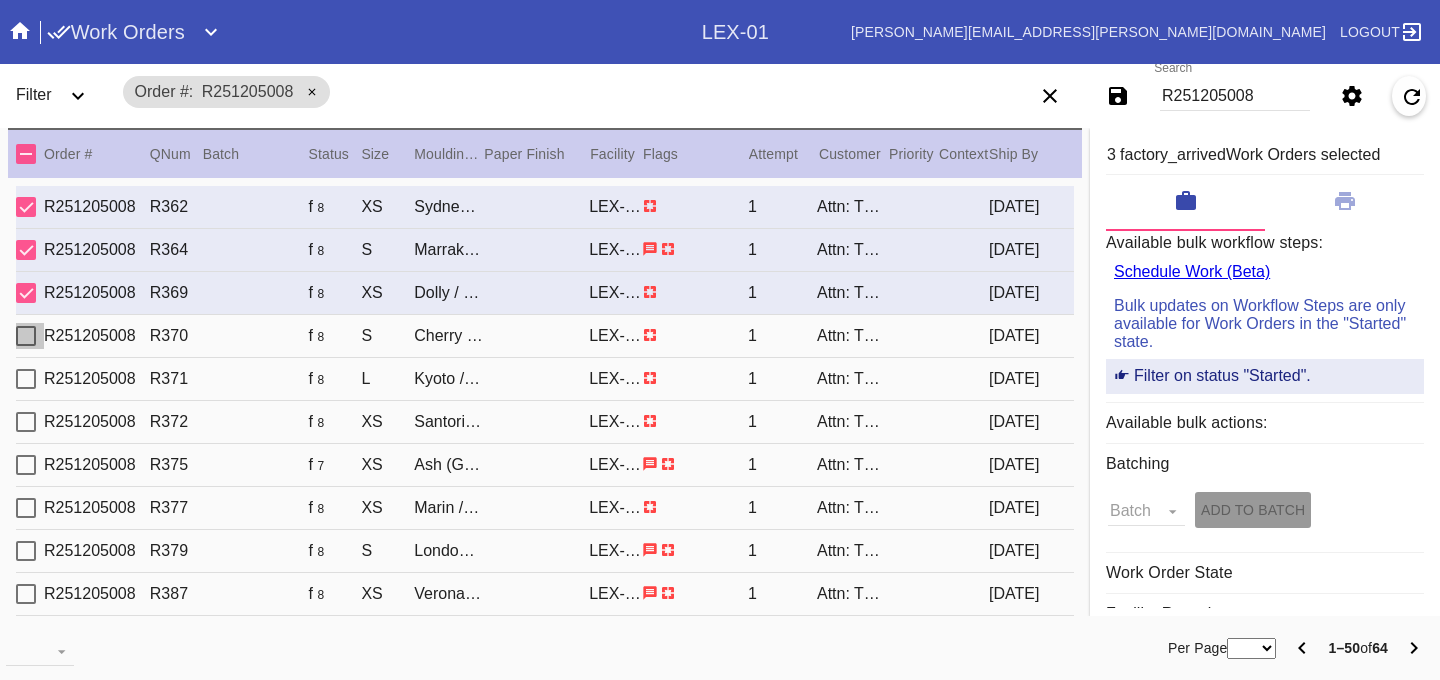 click at bounding box center (26, 336) 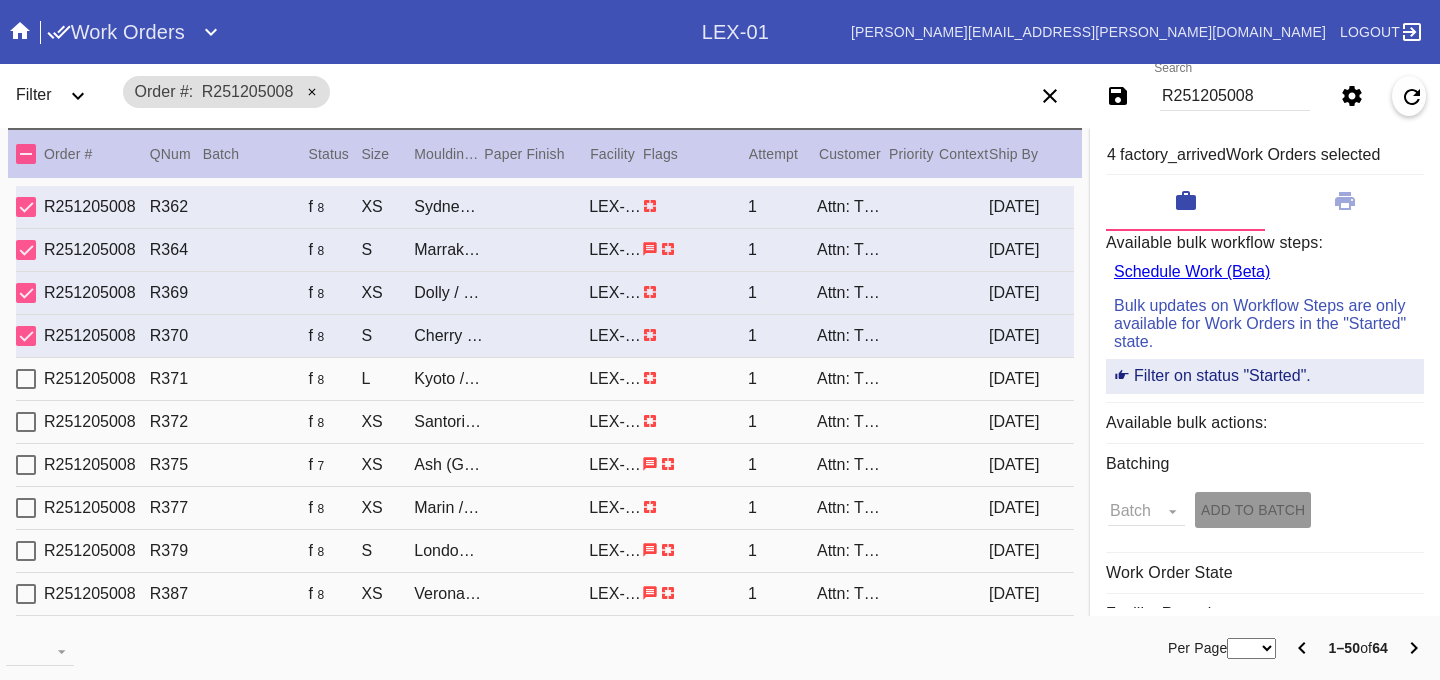 click at bounding box center (26, 379) 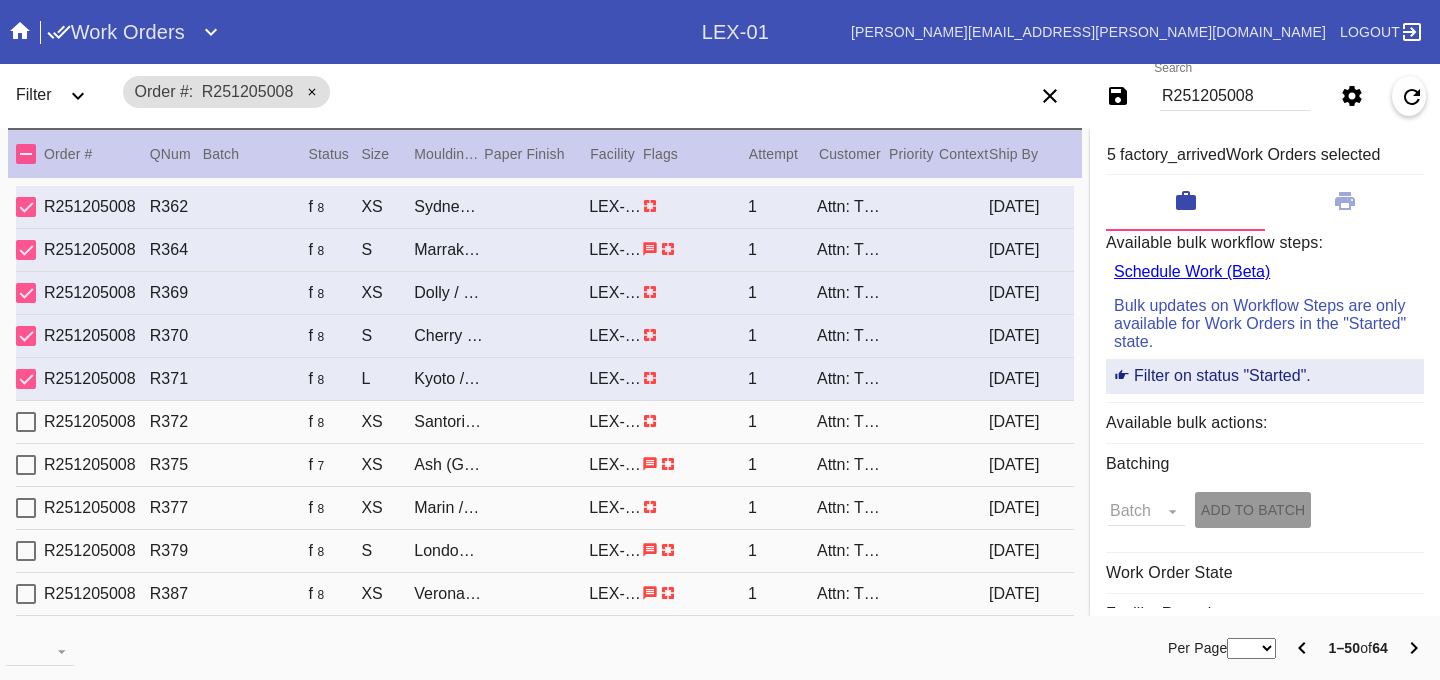 click at bounding box center [26, 422] 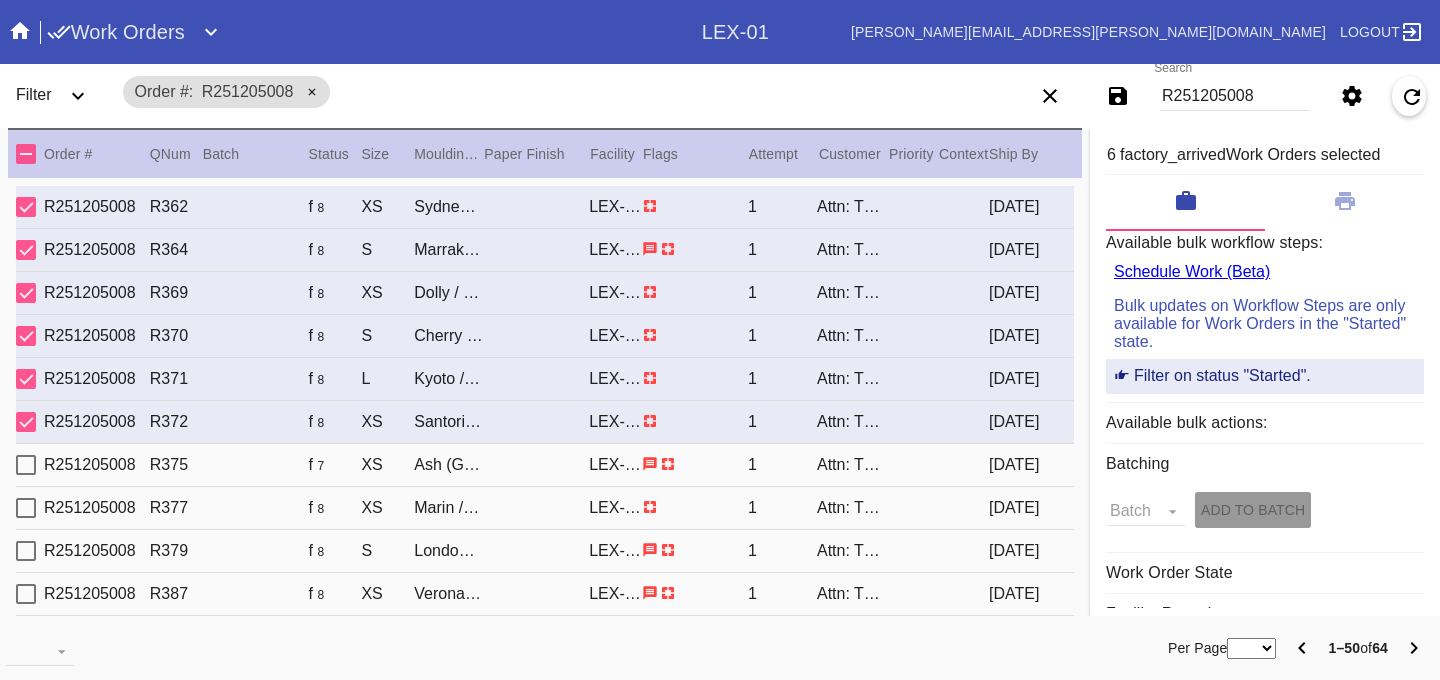 click at bounding box center (26, 465) 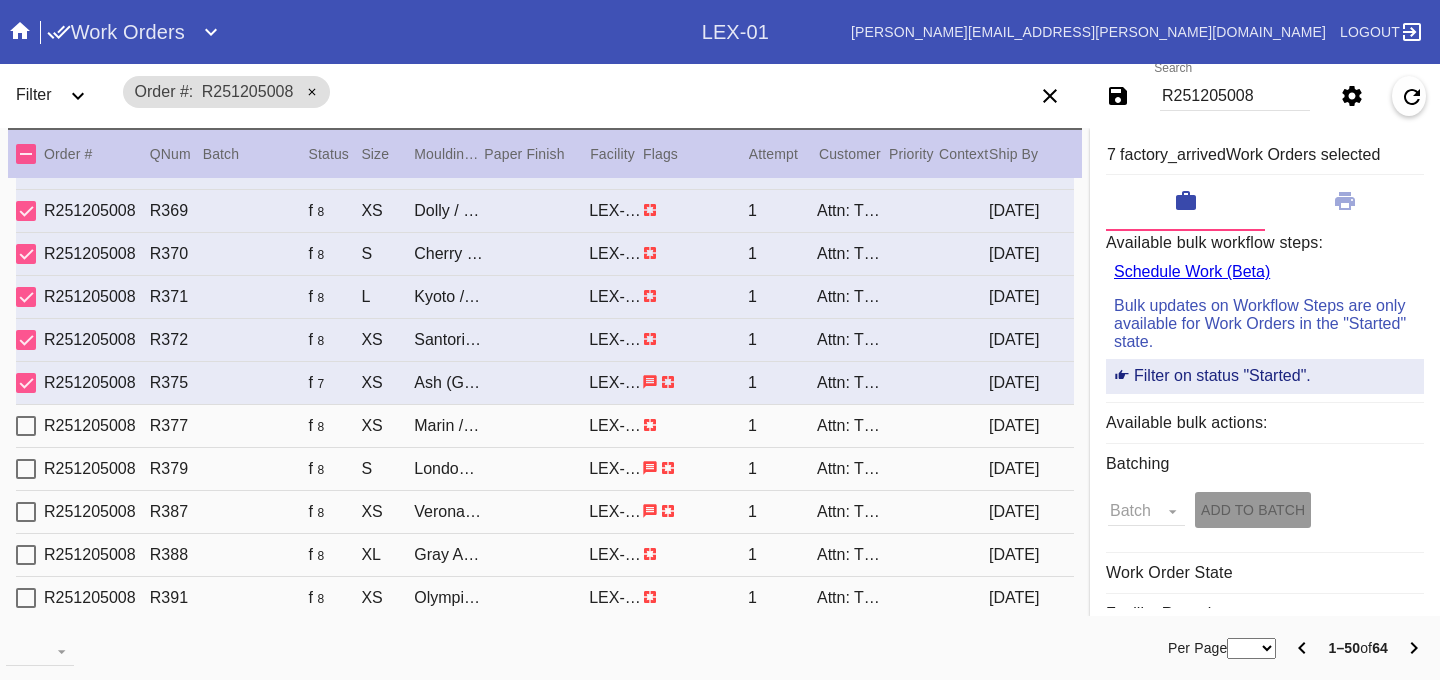 scroll, scrollTop: 87, scrollLeft: 0, axis: vertical 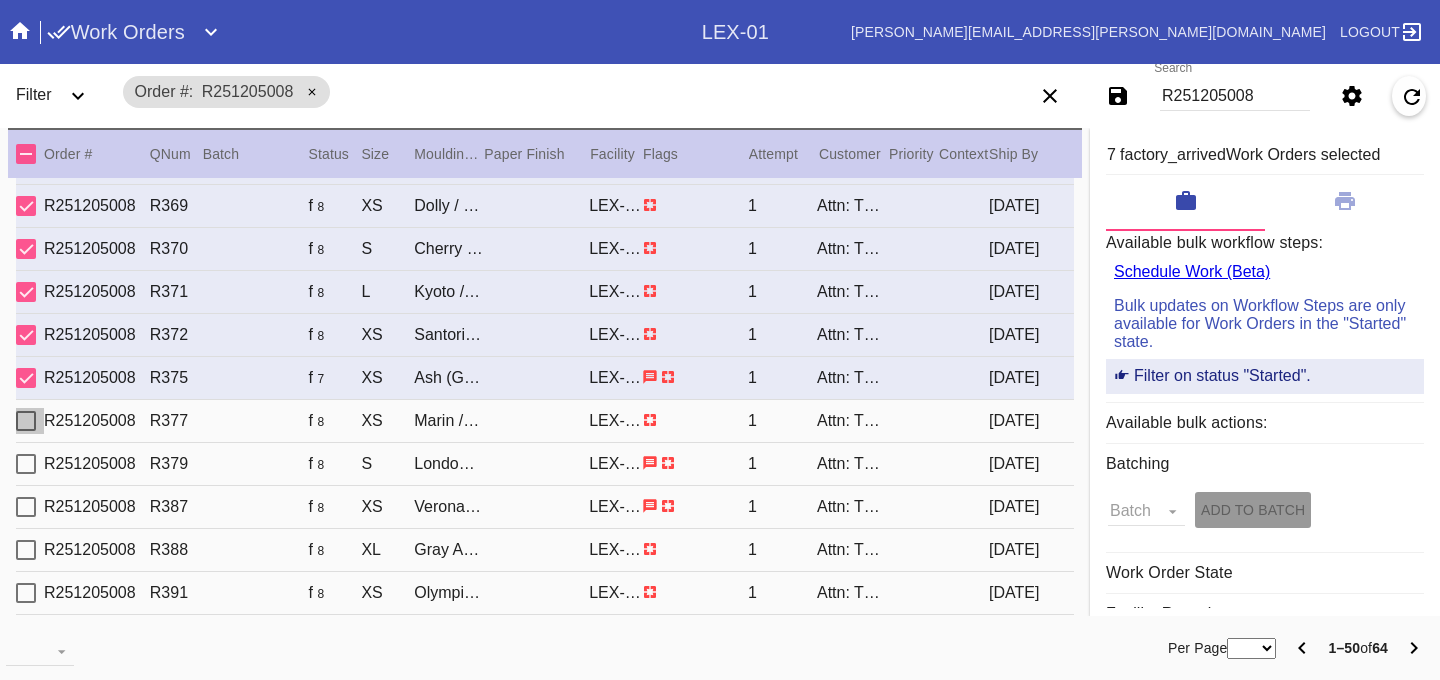 click at bounding box center (26, 421) 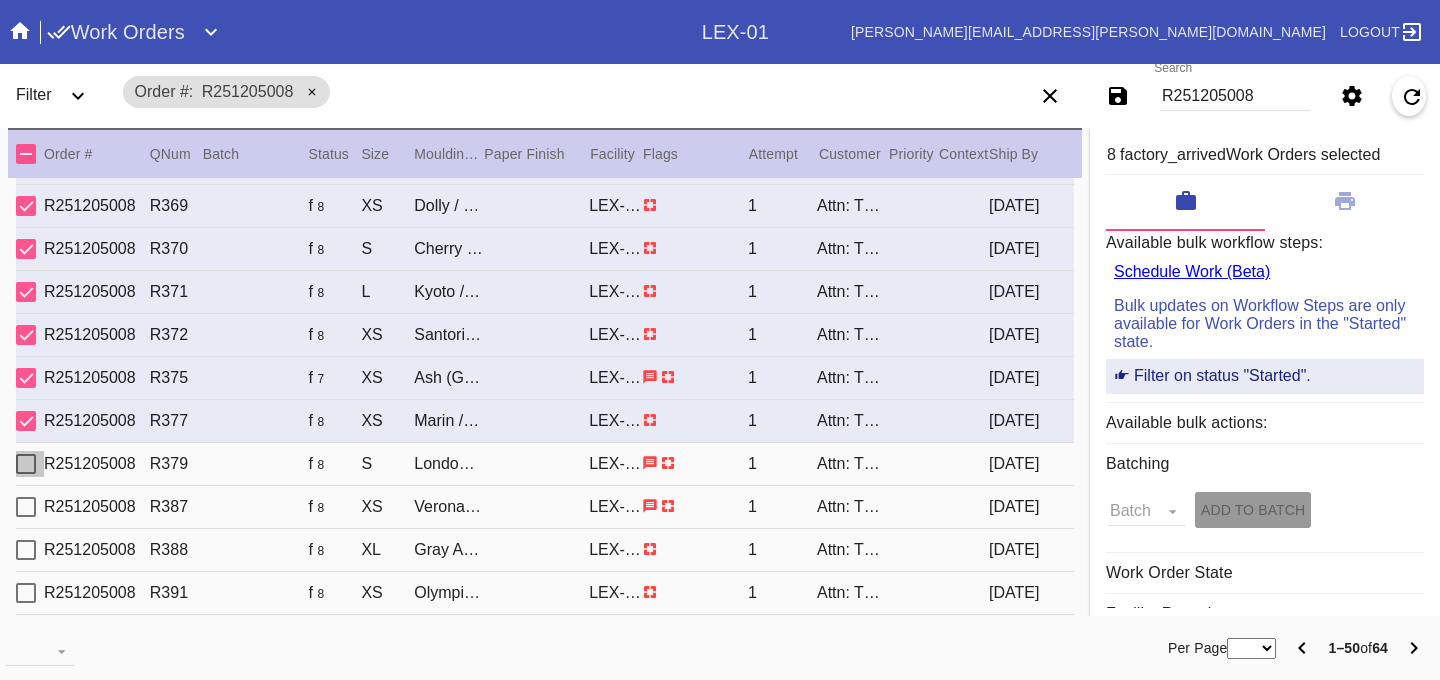 click at bounding box center (26, 464) 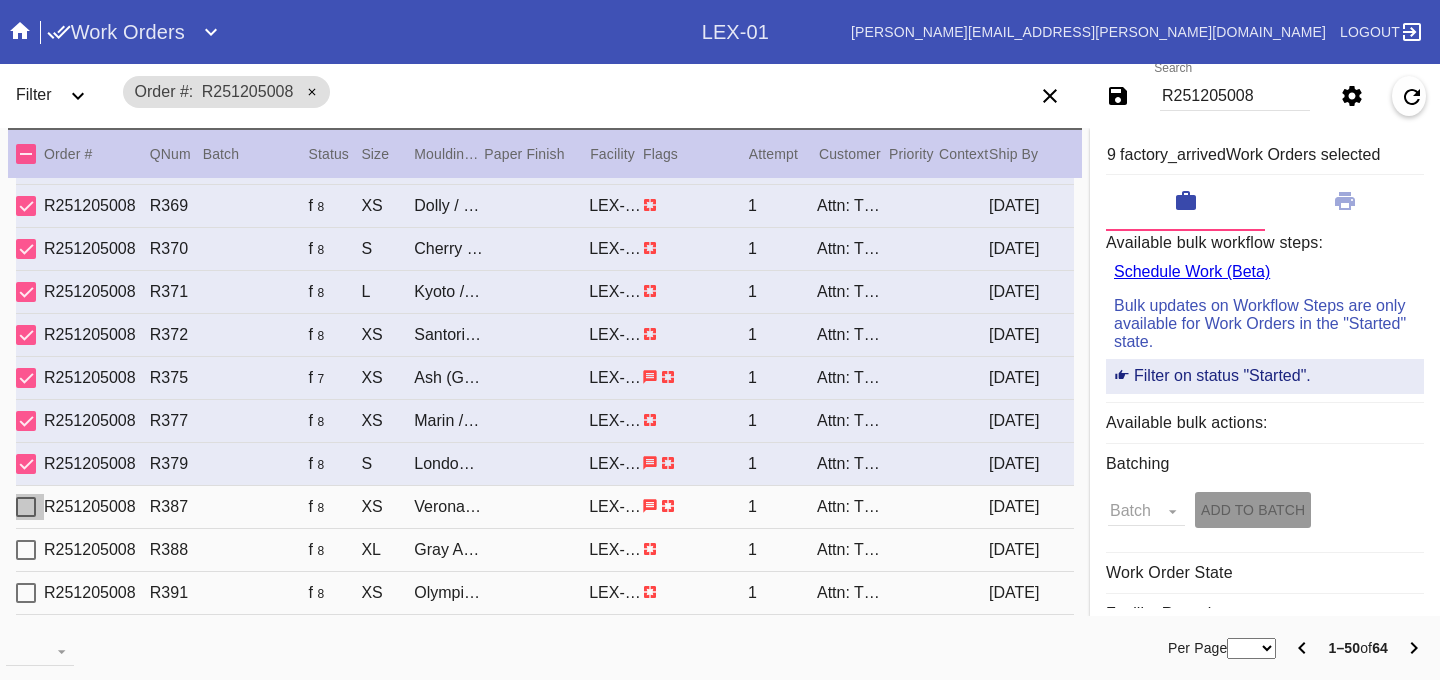click at bounding box center [26, 507] 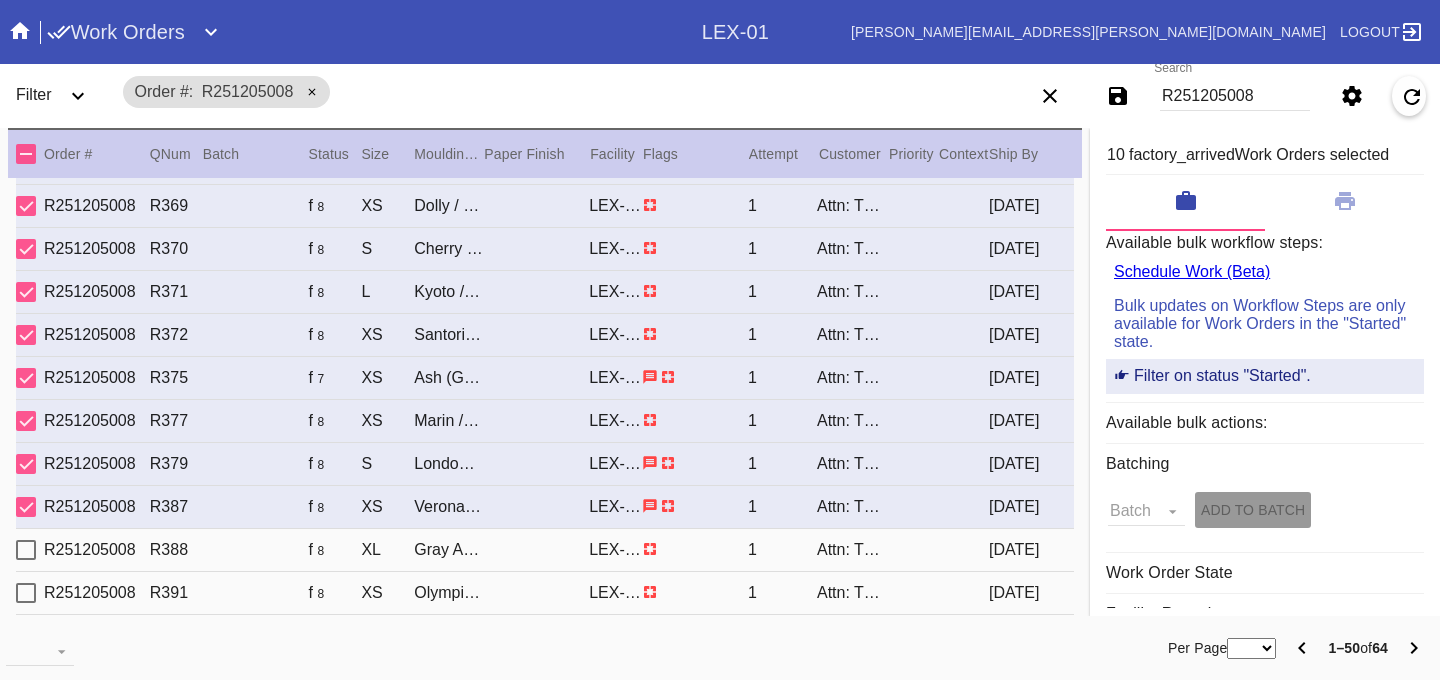 click at bounding box center [26, 550] 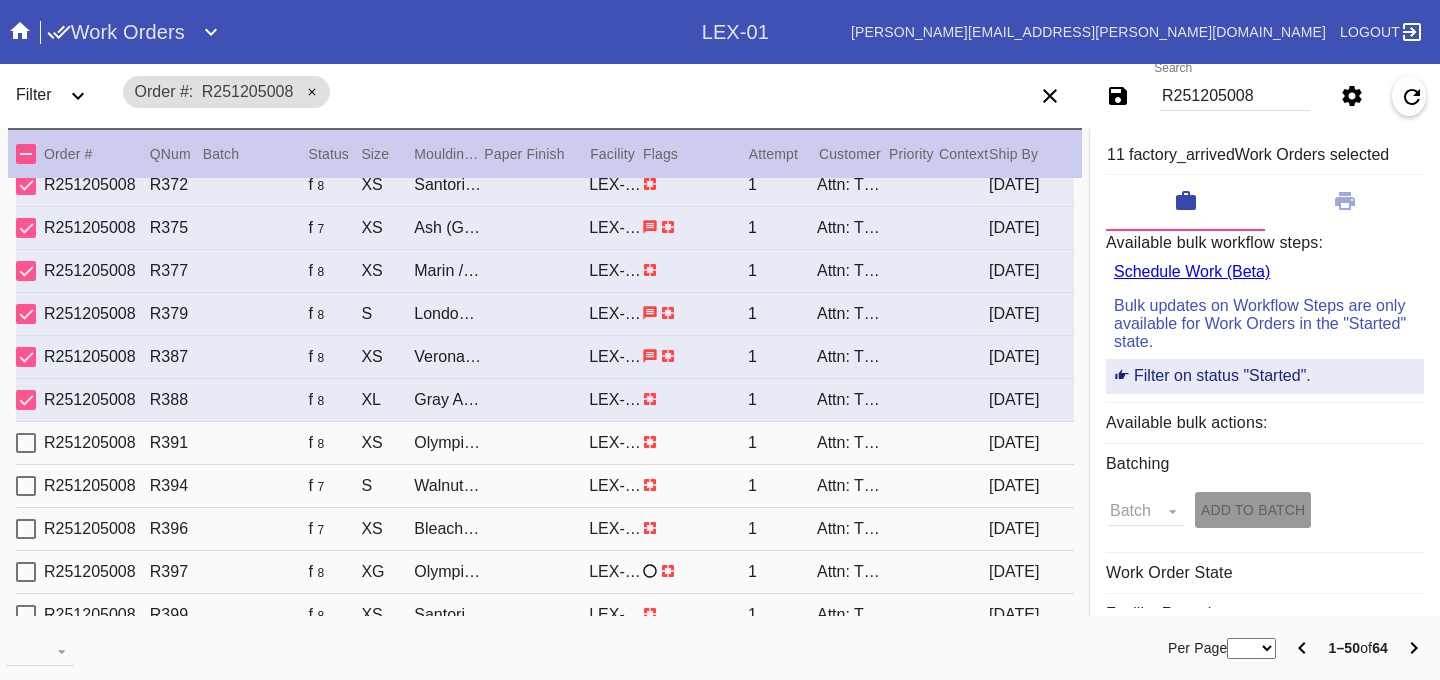 scroll, scrollTop: 240, scrollLeft: 0, axis: vertical 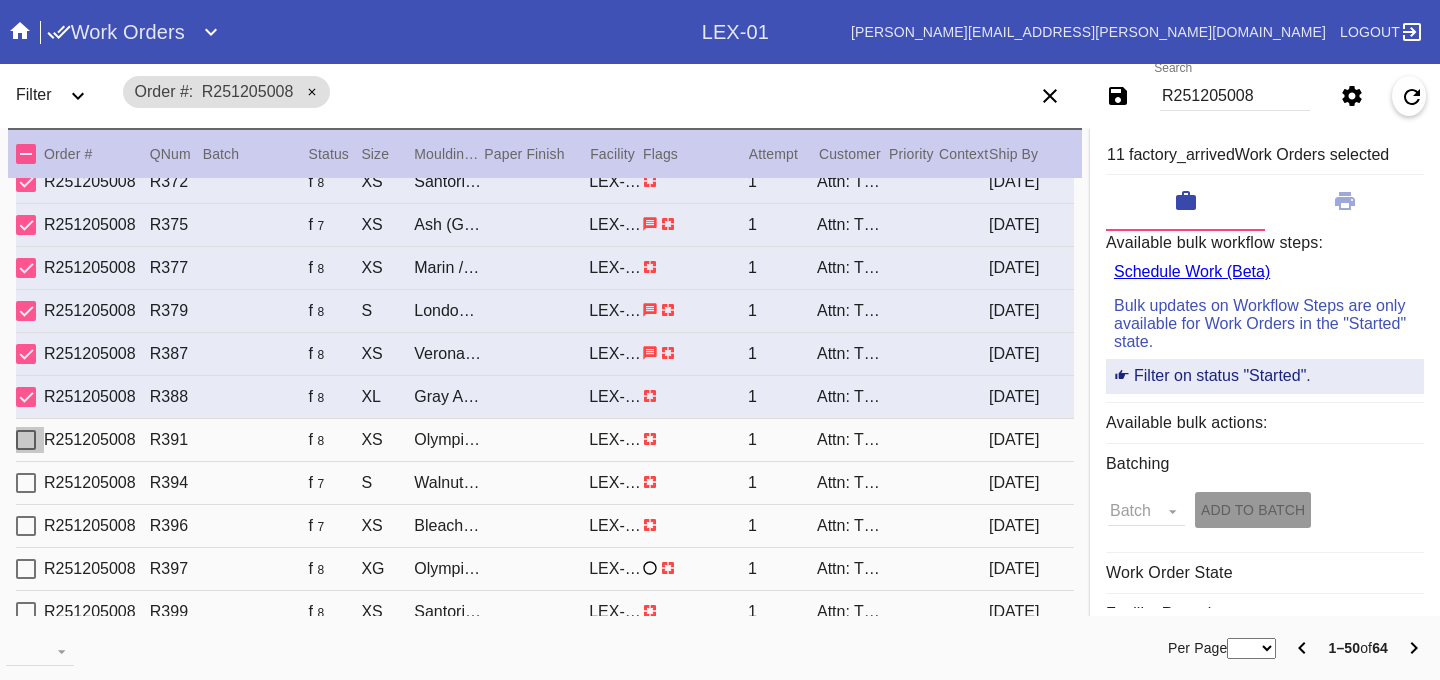 click at bounding box center [26, 440] 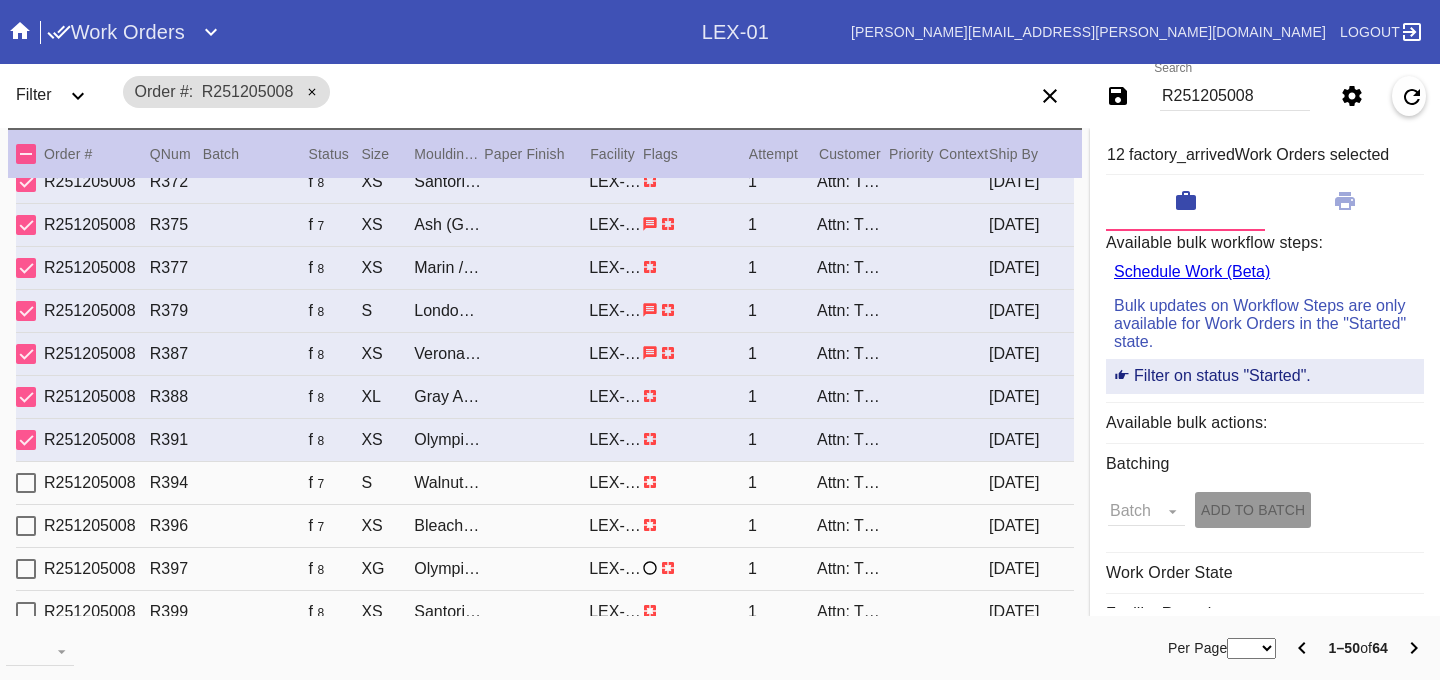 click at bounding box center [26, 483] 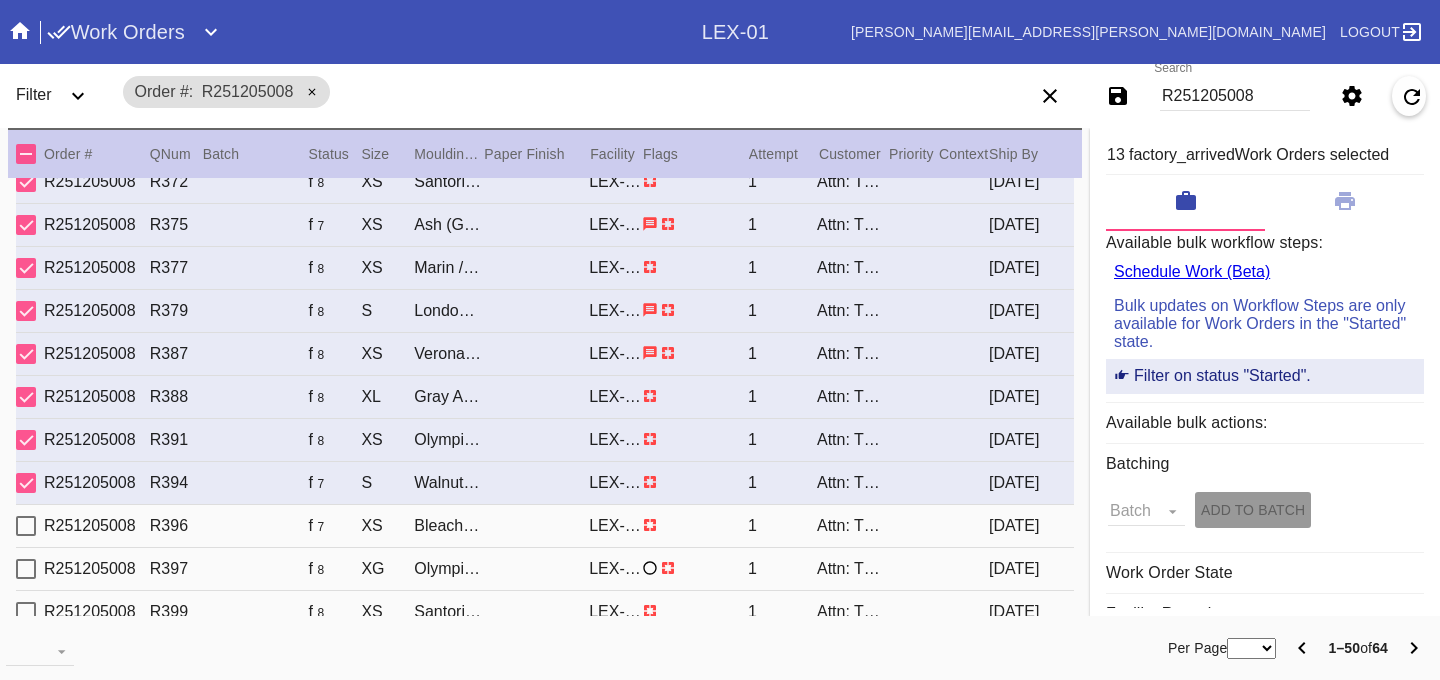 click at bounding box center [26, 526] 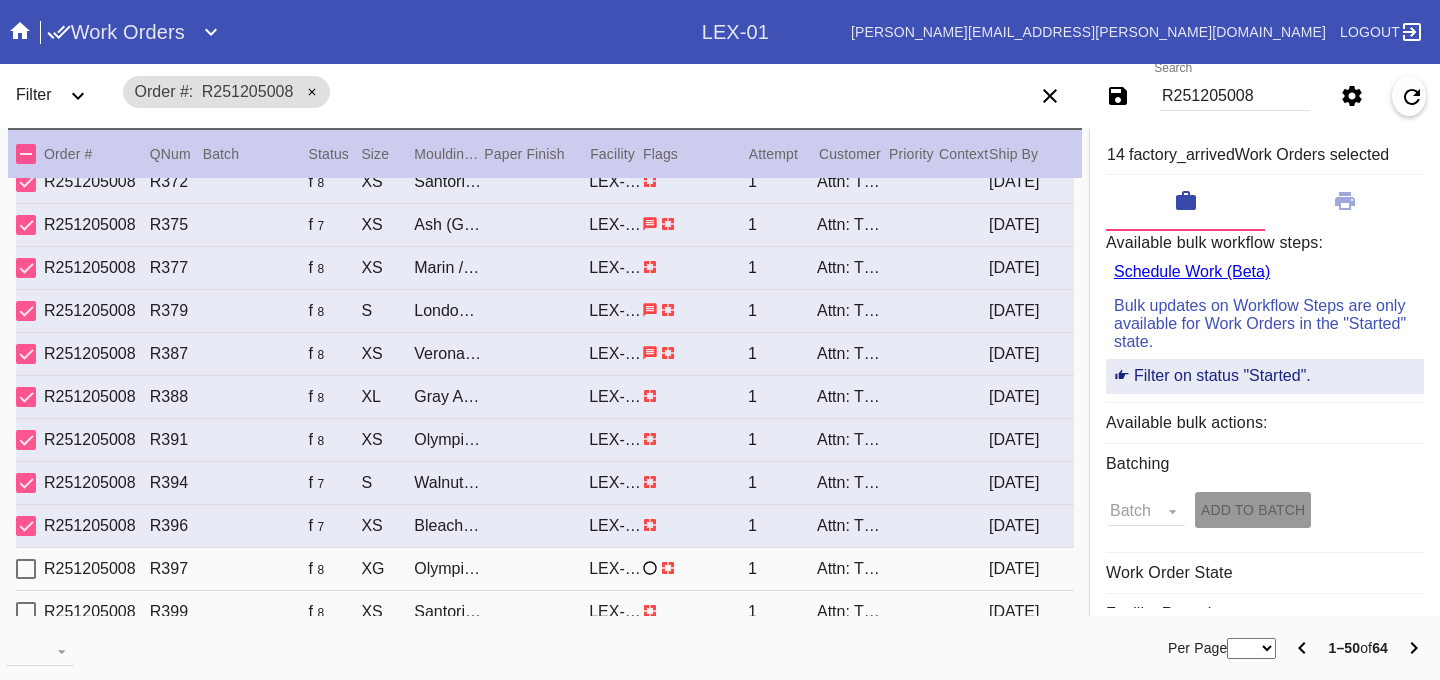 click at bounding box center [26, 569] 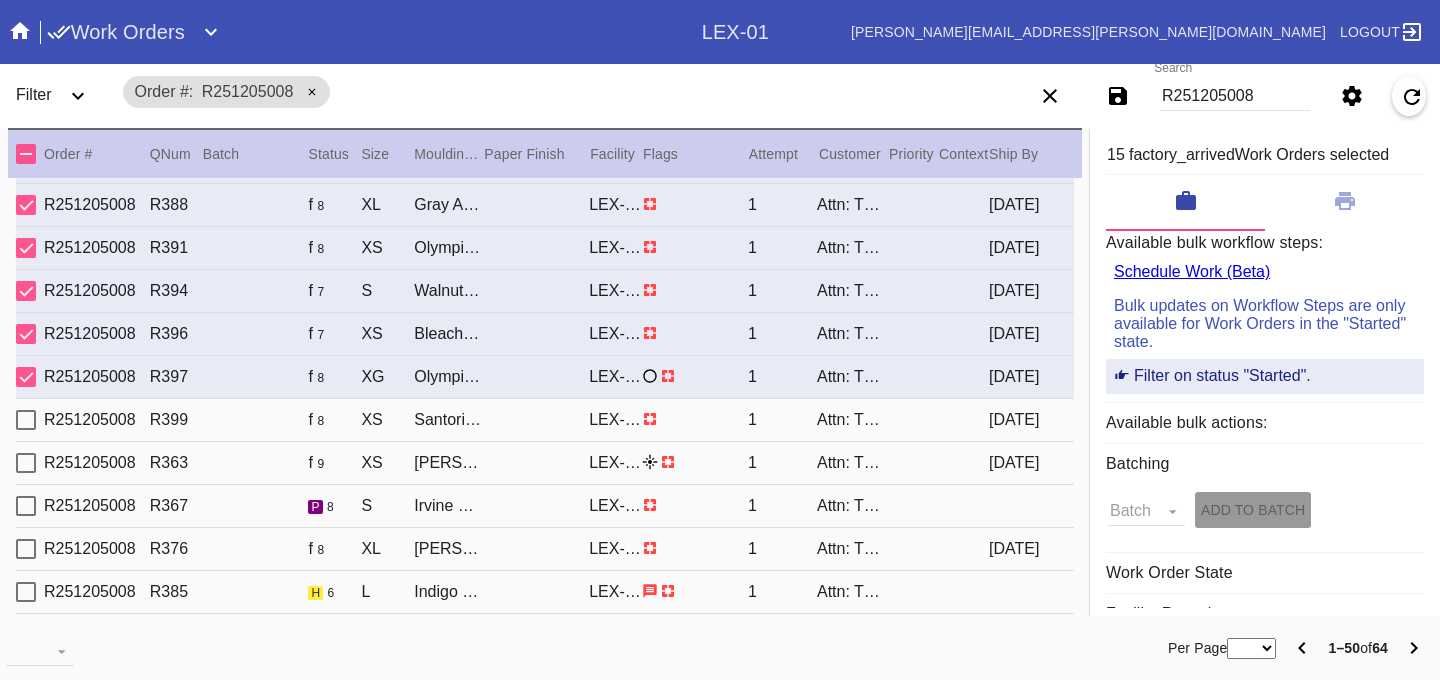 scroll, scrollTop: 440, scrollLeft: 0, axis: vertical 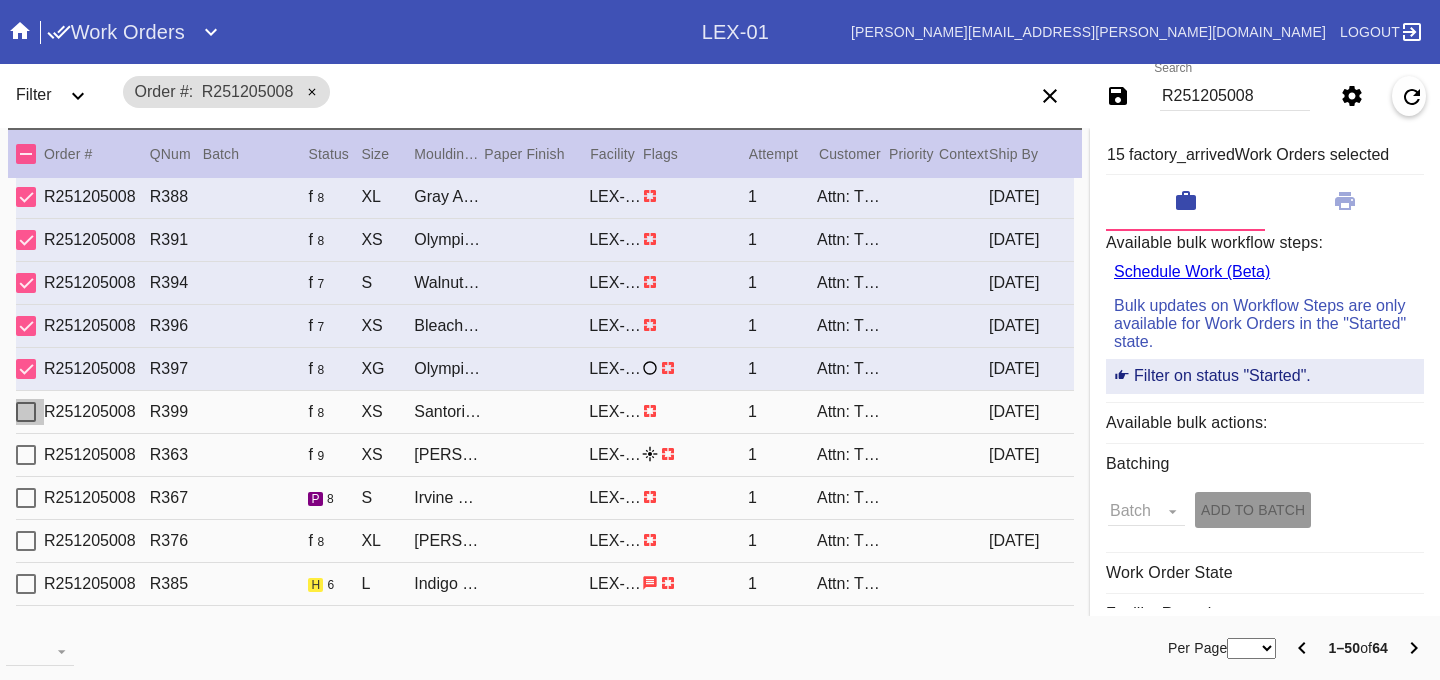 click at bounding box center (26, 412) 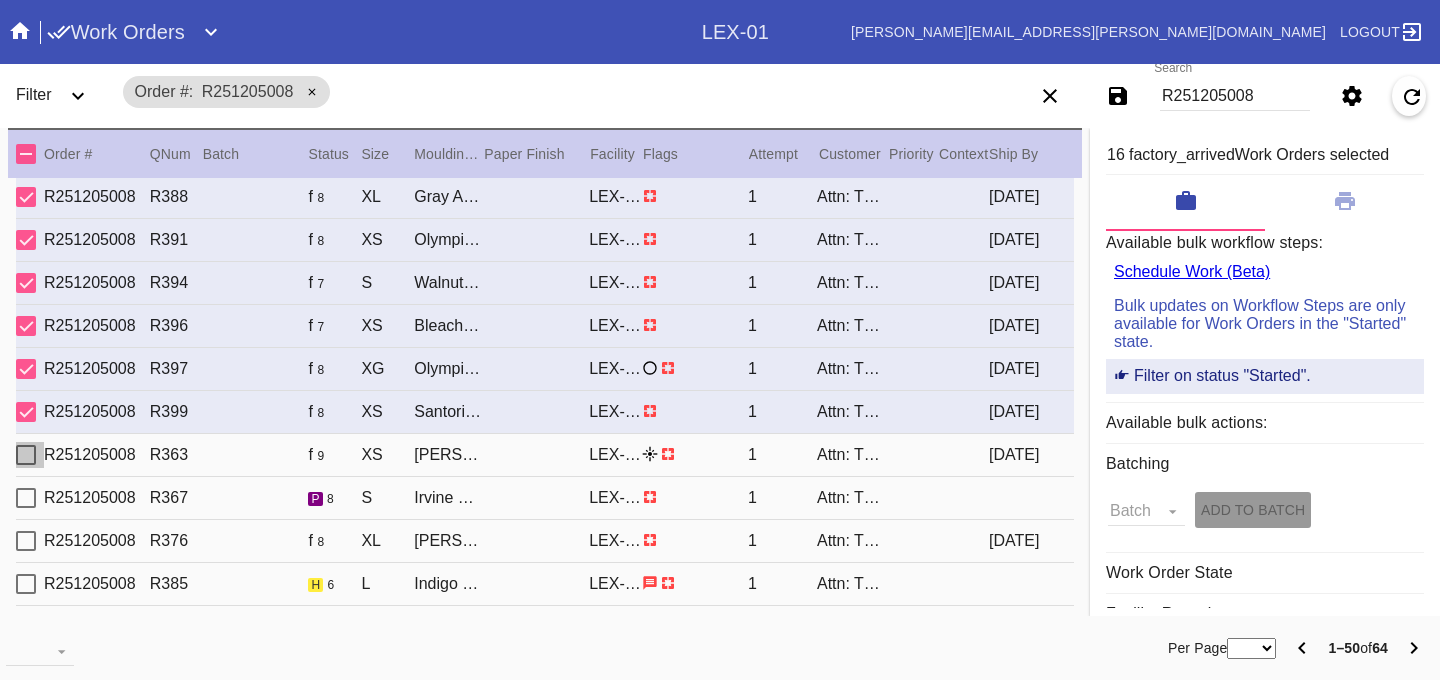 click at bounding box center (26, 455) 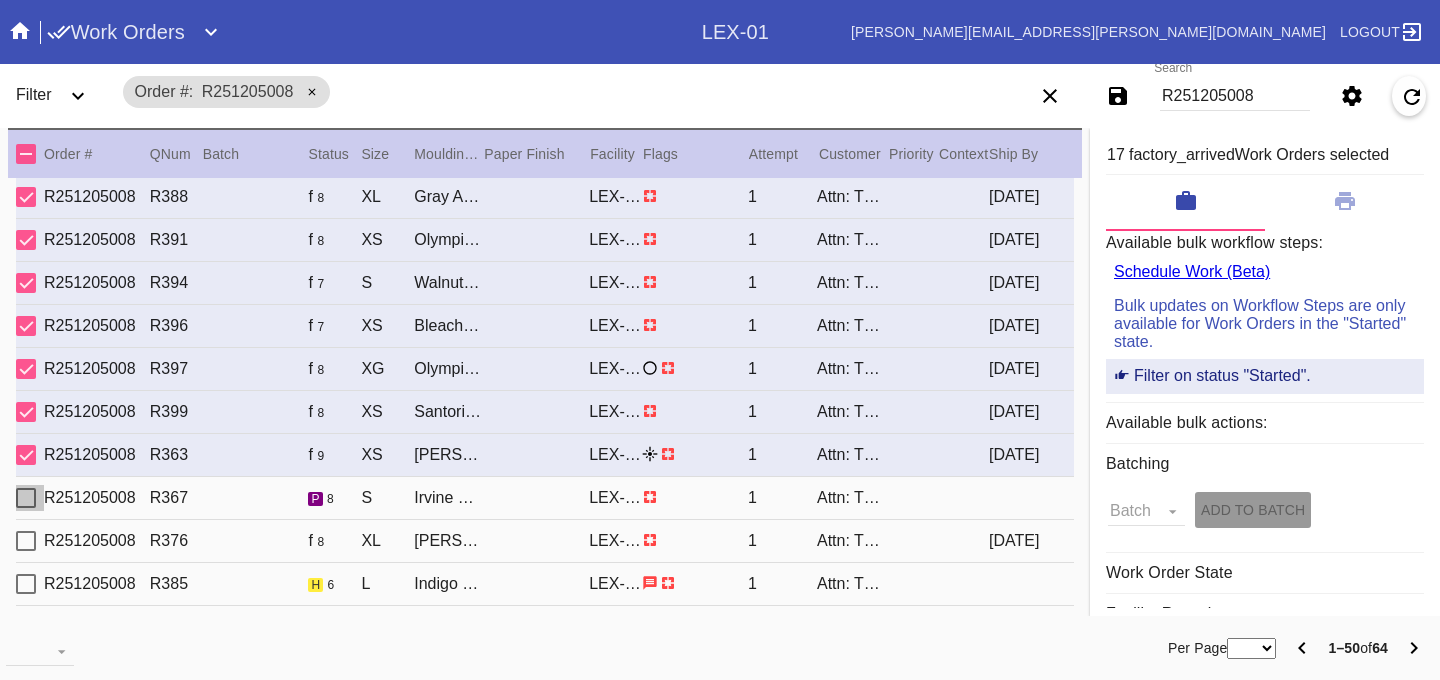 click at bounding box center (26, 498) 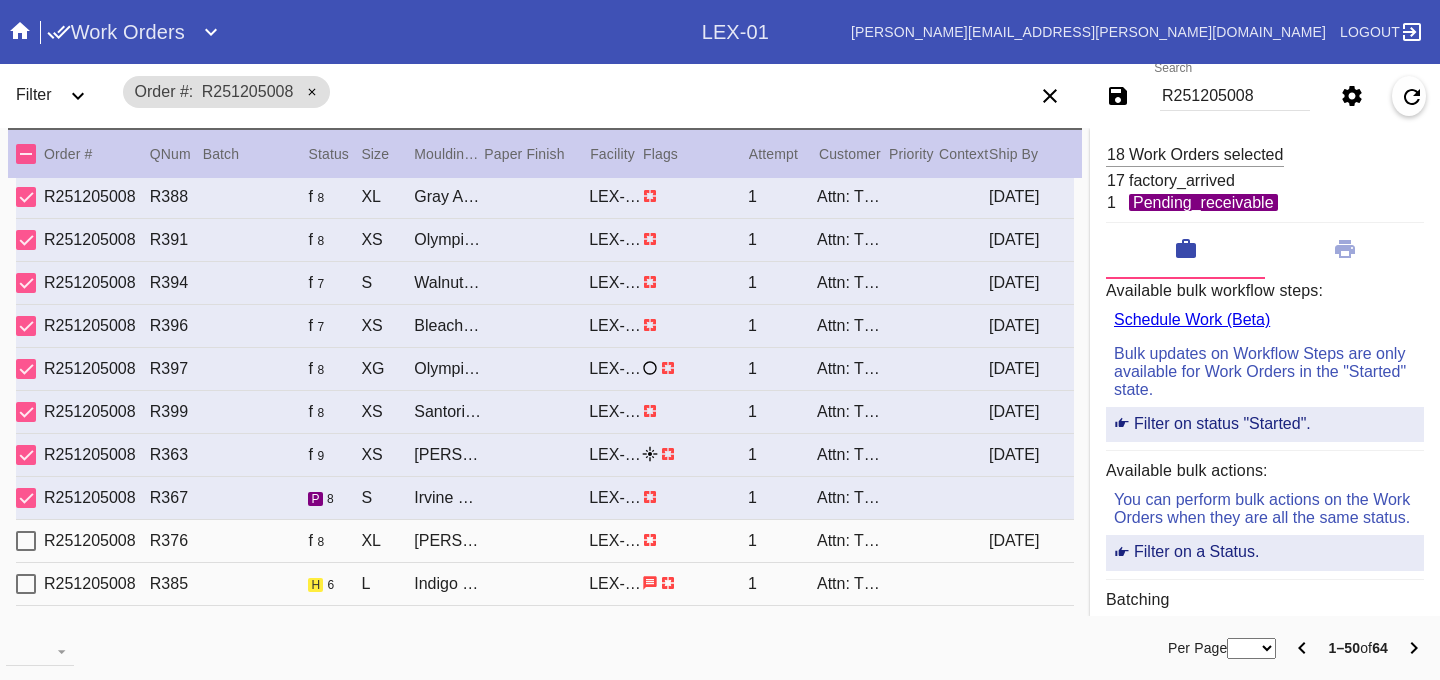 click at bounding box center [26, 541] 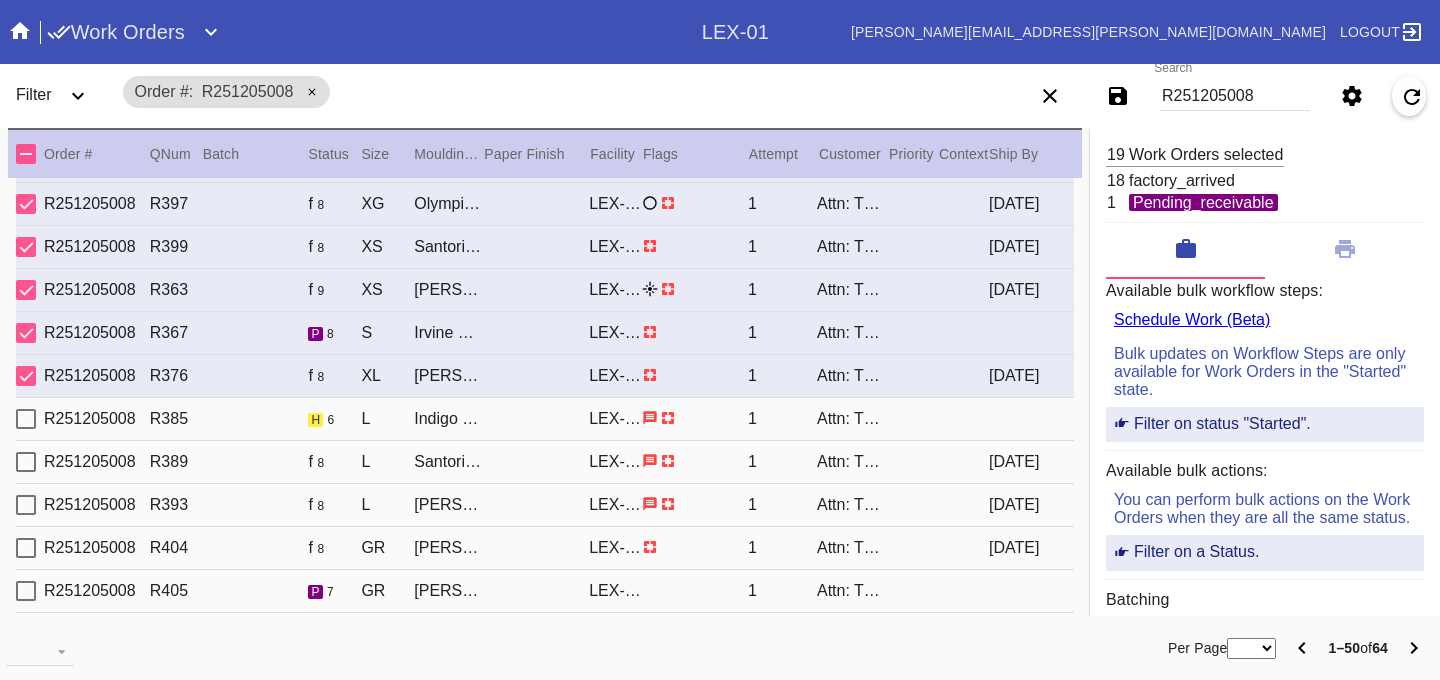 scroll, scrollTop: 607, scrollLeft: 0, axis: vertical 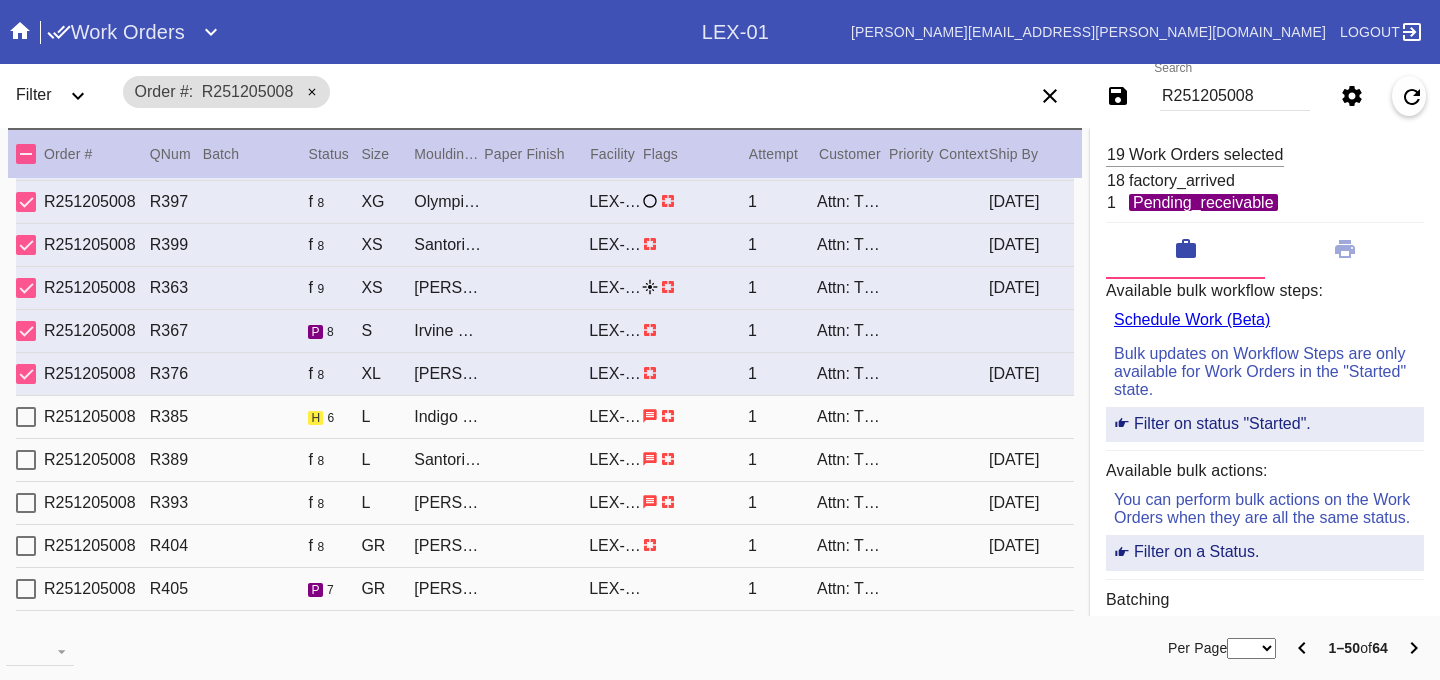 click at bounding box center (26, 460) 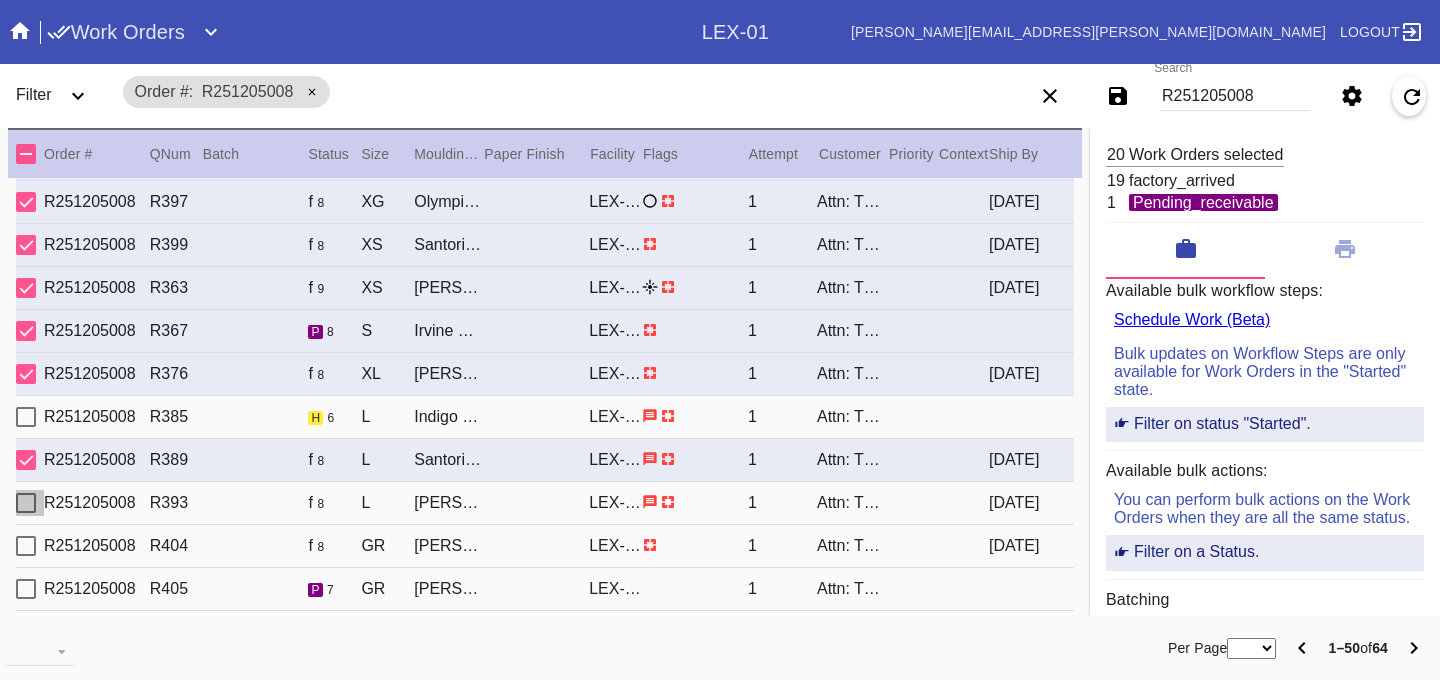 click at bounding box center [26, 503] 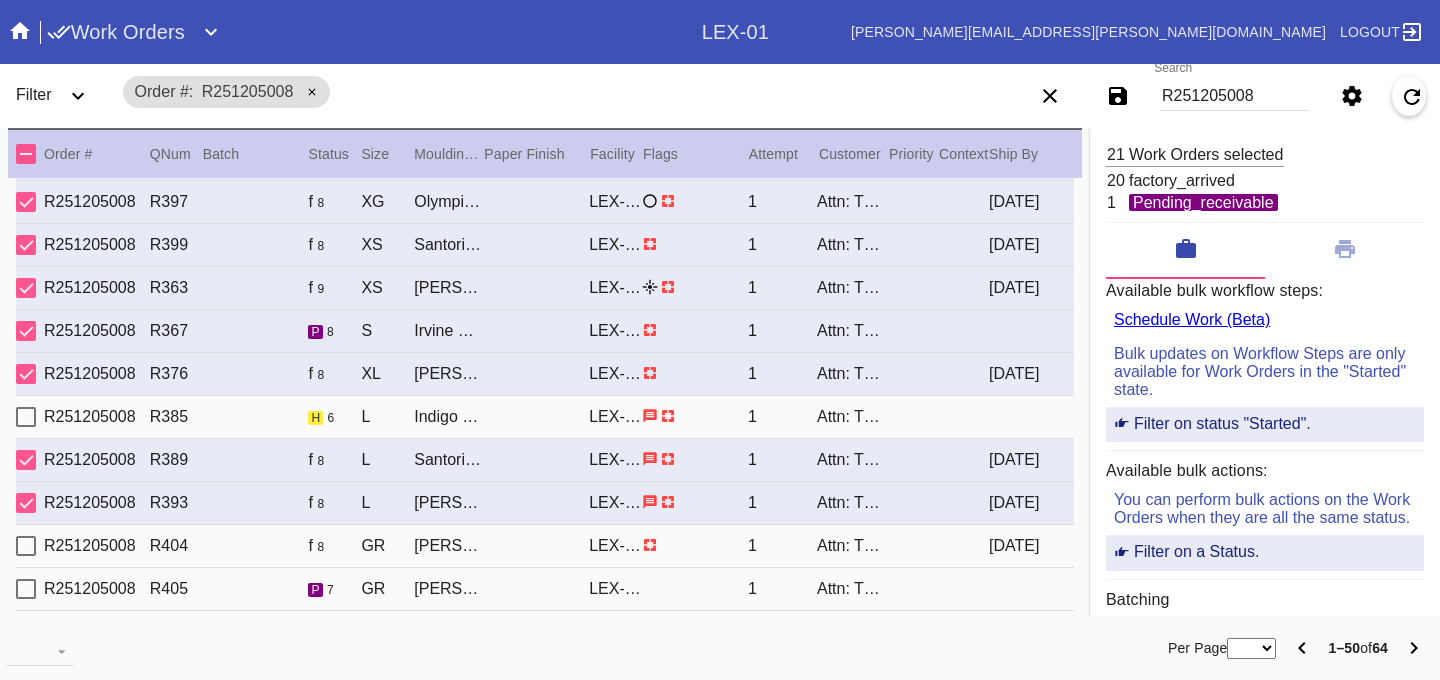 click at bounding box center [26, 546] 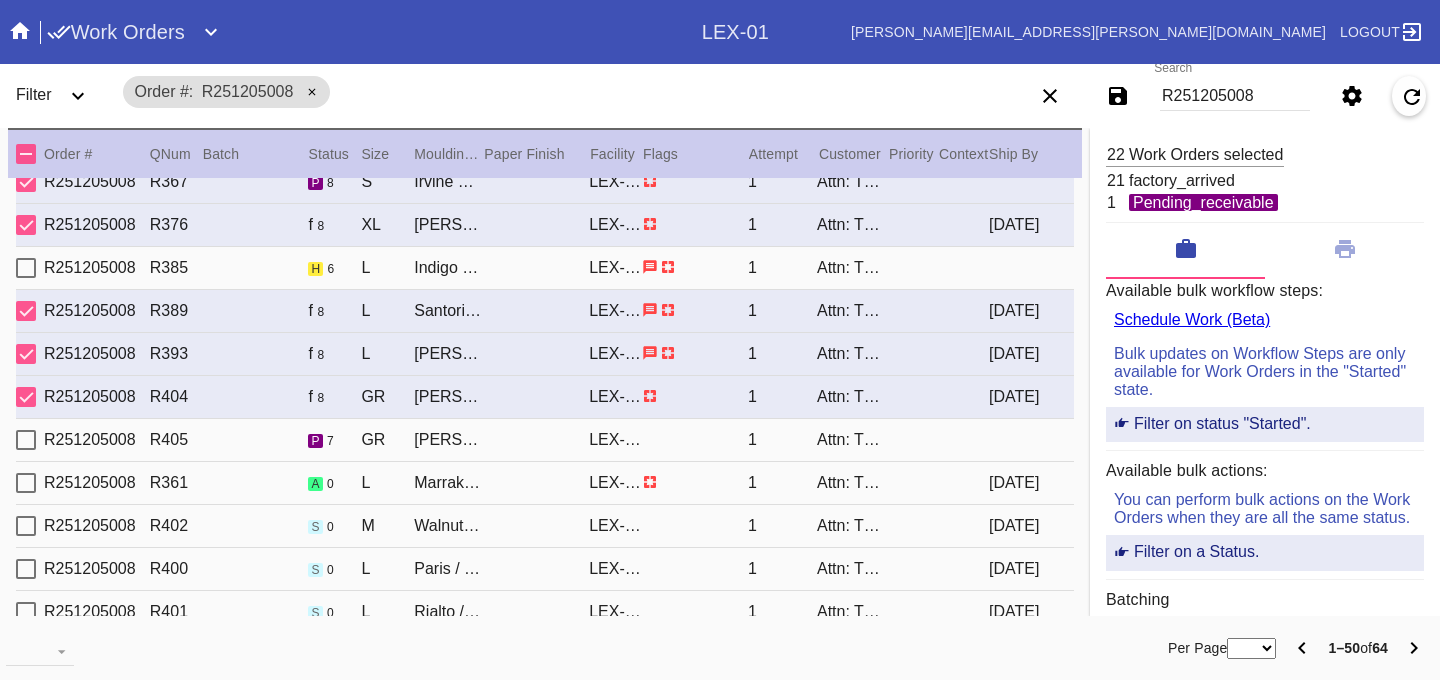scroll, scrollTop: 760, scrollLeft: 0, axis: vertical 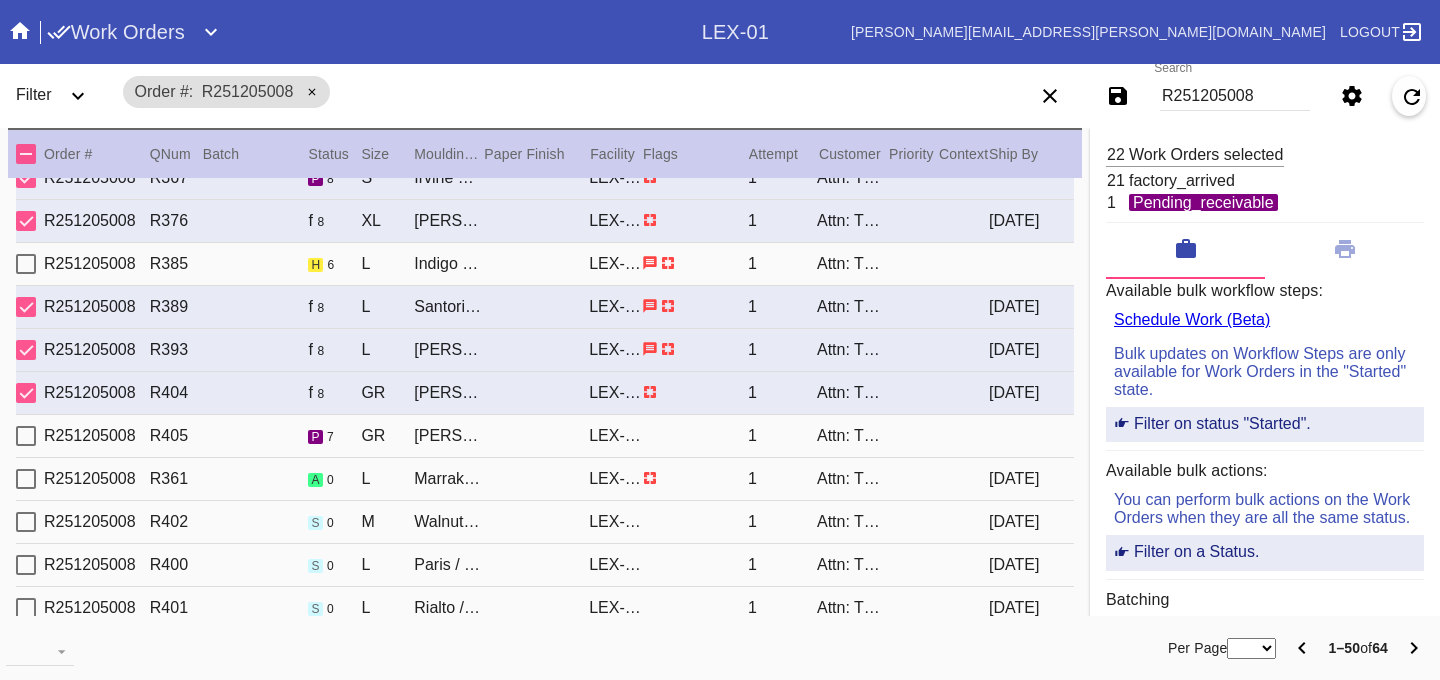 click at bounding box center [26, 436] 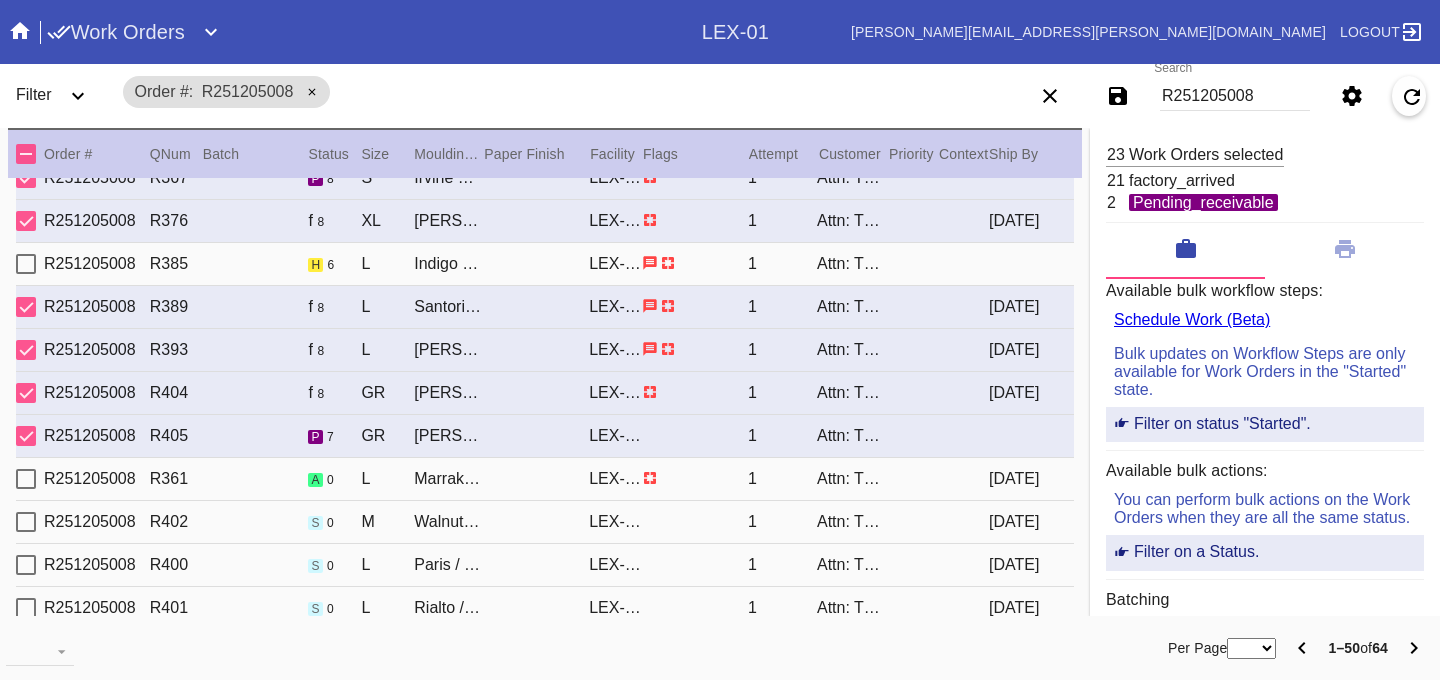 click at bounding box center [26, 479] 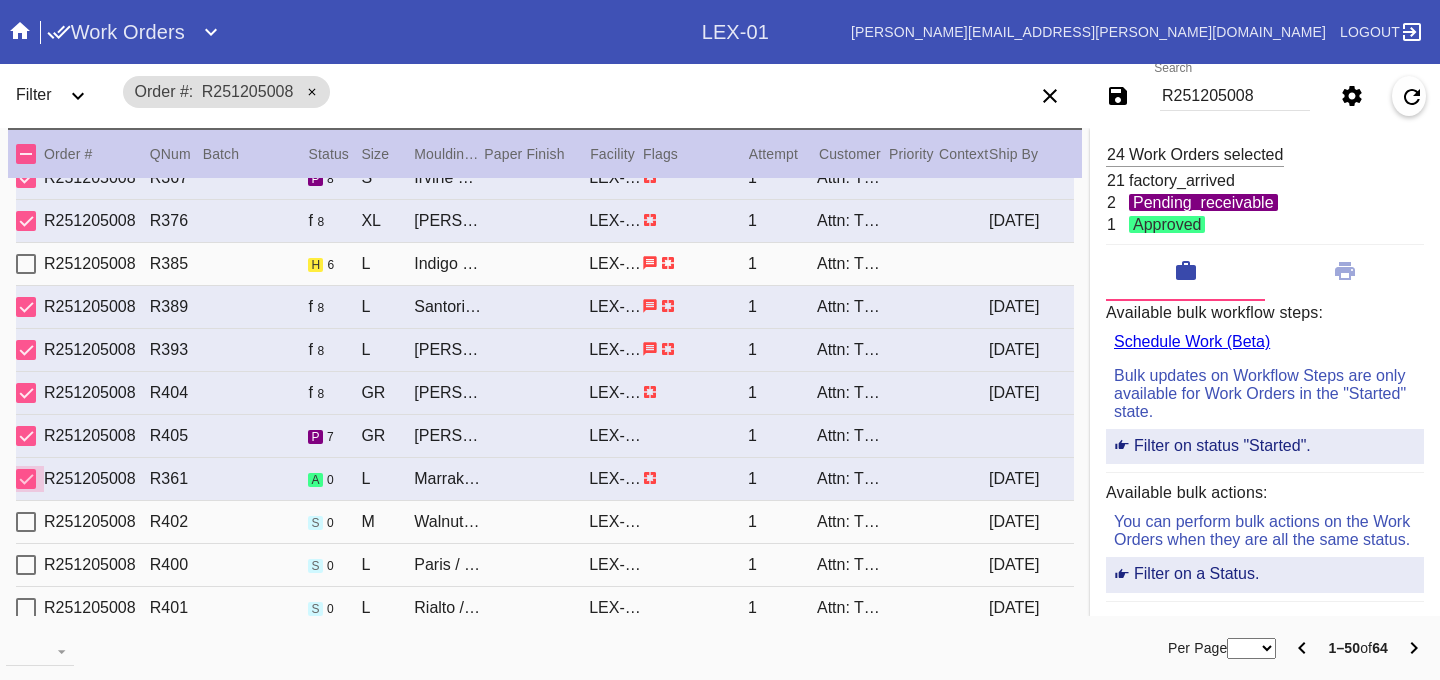 click at bounding box center [26, 479] 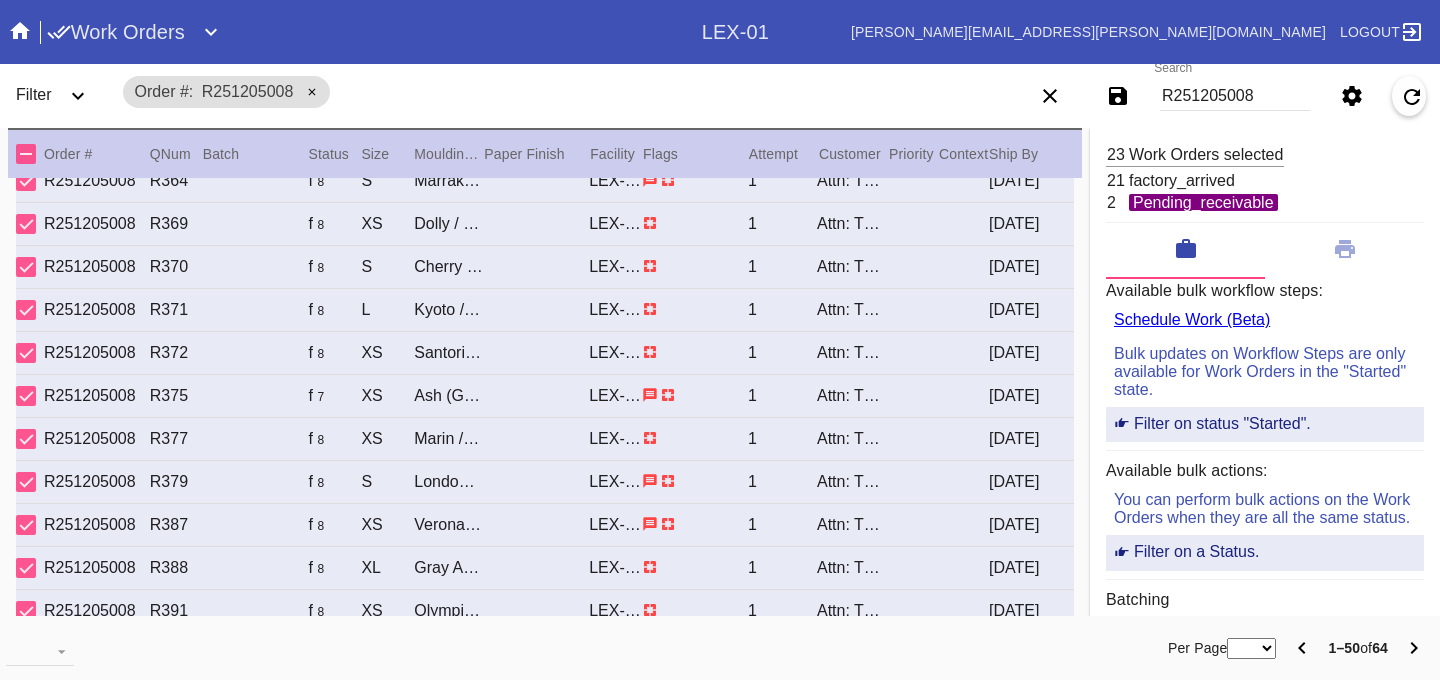 scroll, scrollTop: 0, scrollLeft: 0, axis: both 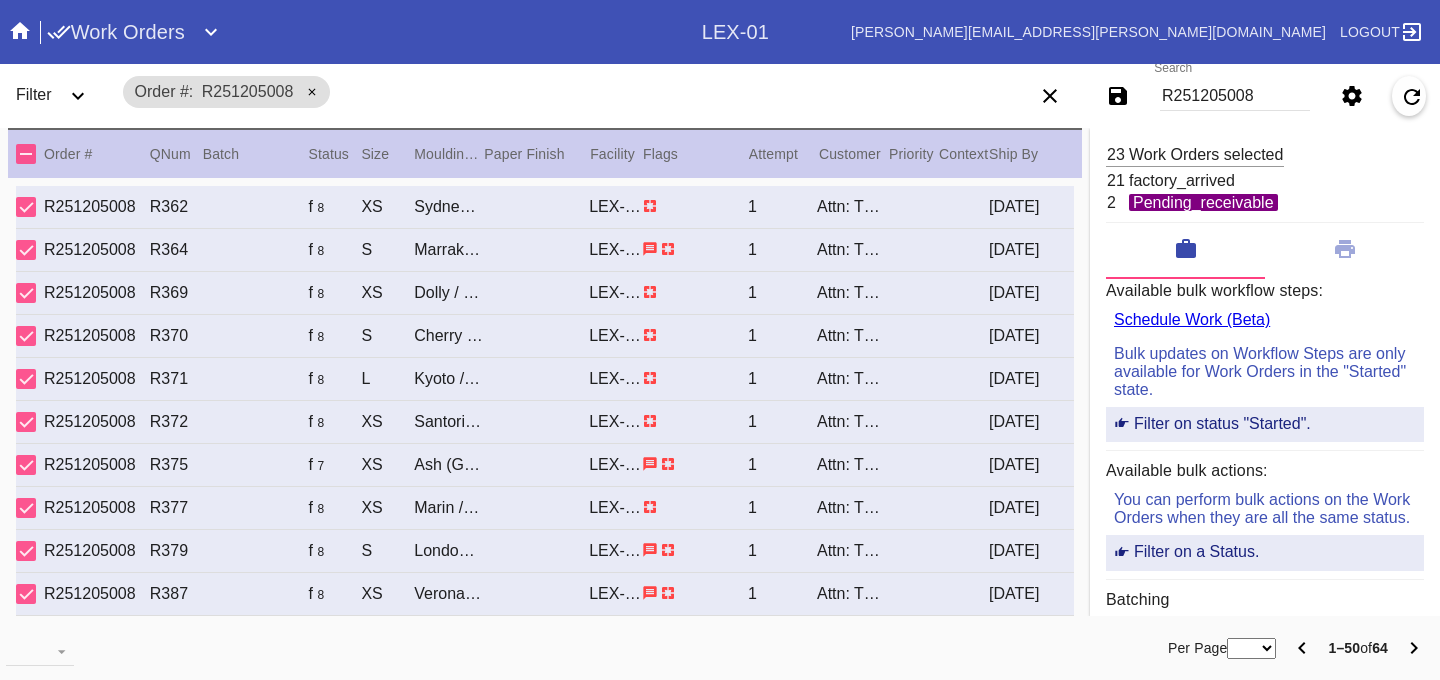 click on "Attn: The Hill Gallery Wall" at bounding box center (851, 207) 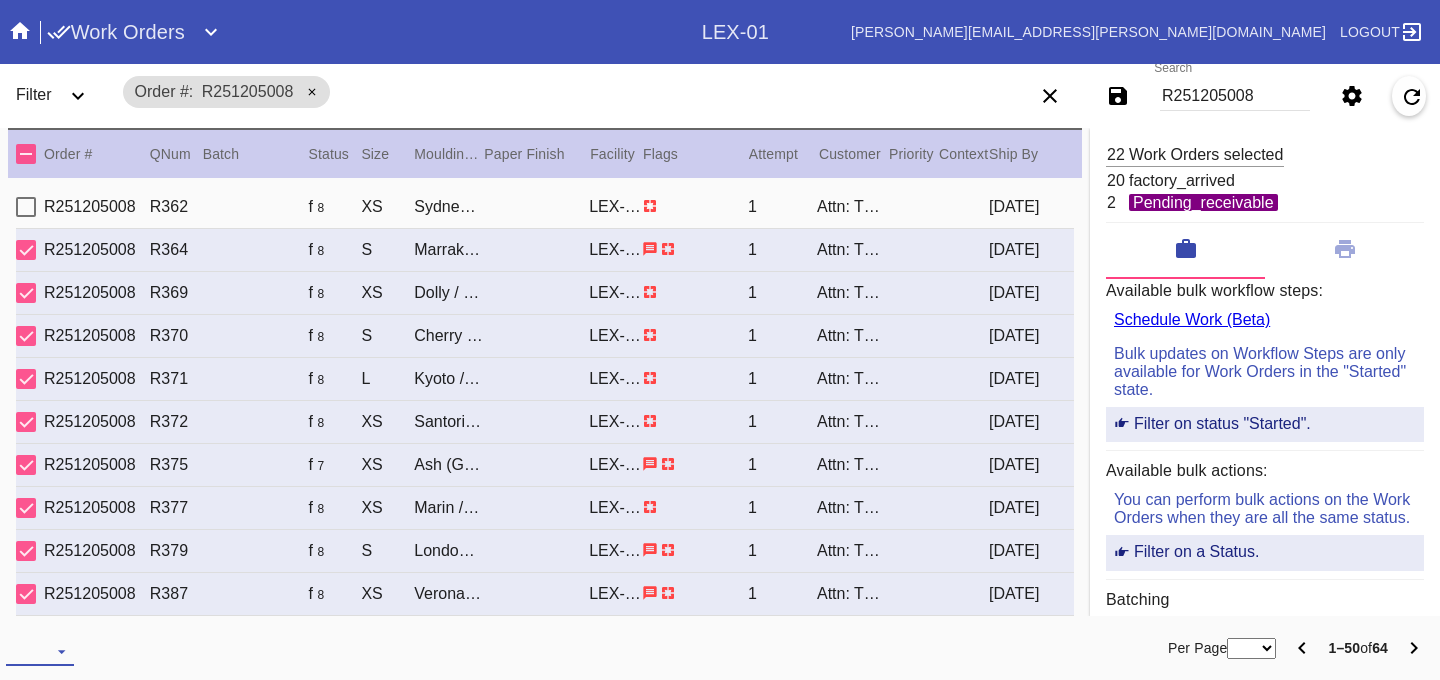 click on "Download... Export Selected Items Print Work Orders Frame Labels Frame Labels v2 Mat Labels Moulding Plate Labels Acrylic Labels Foam Labels Foam Data Story Pockets Mini Story Pockets OMGA Data GUNNAR Data FastCAM Data" at bounding box center (40, 651) 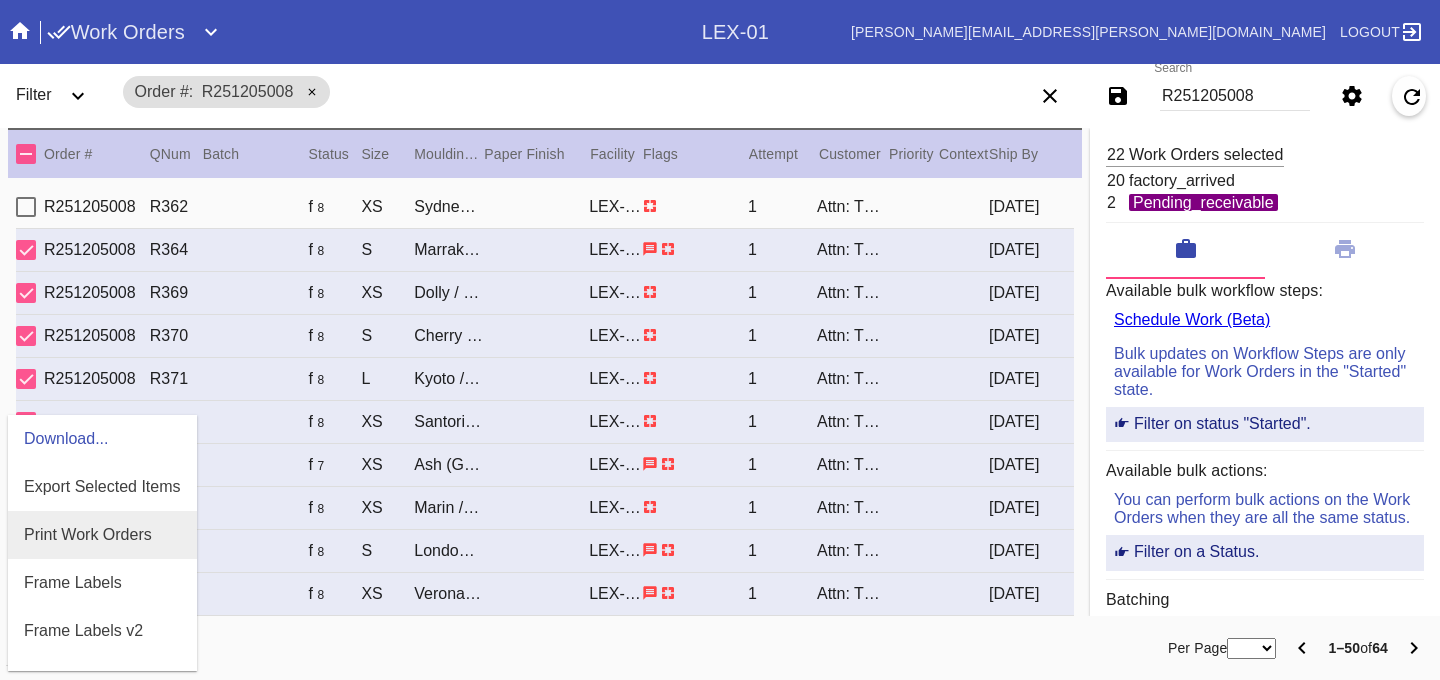 click on "Print Work Orders" at bounding box center (88, 535) 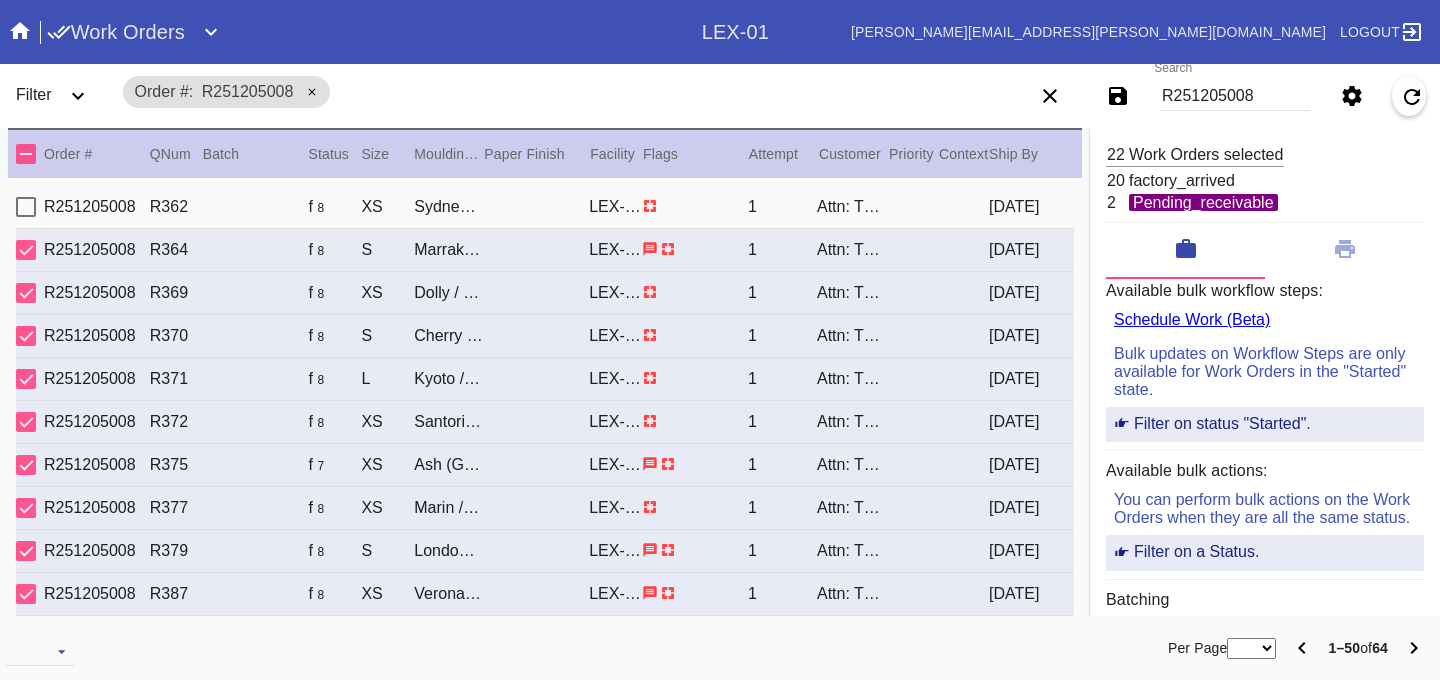 click at bounding box center [26, 154] 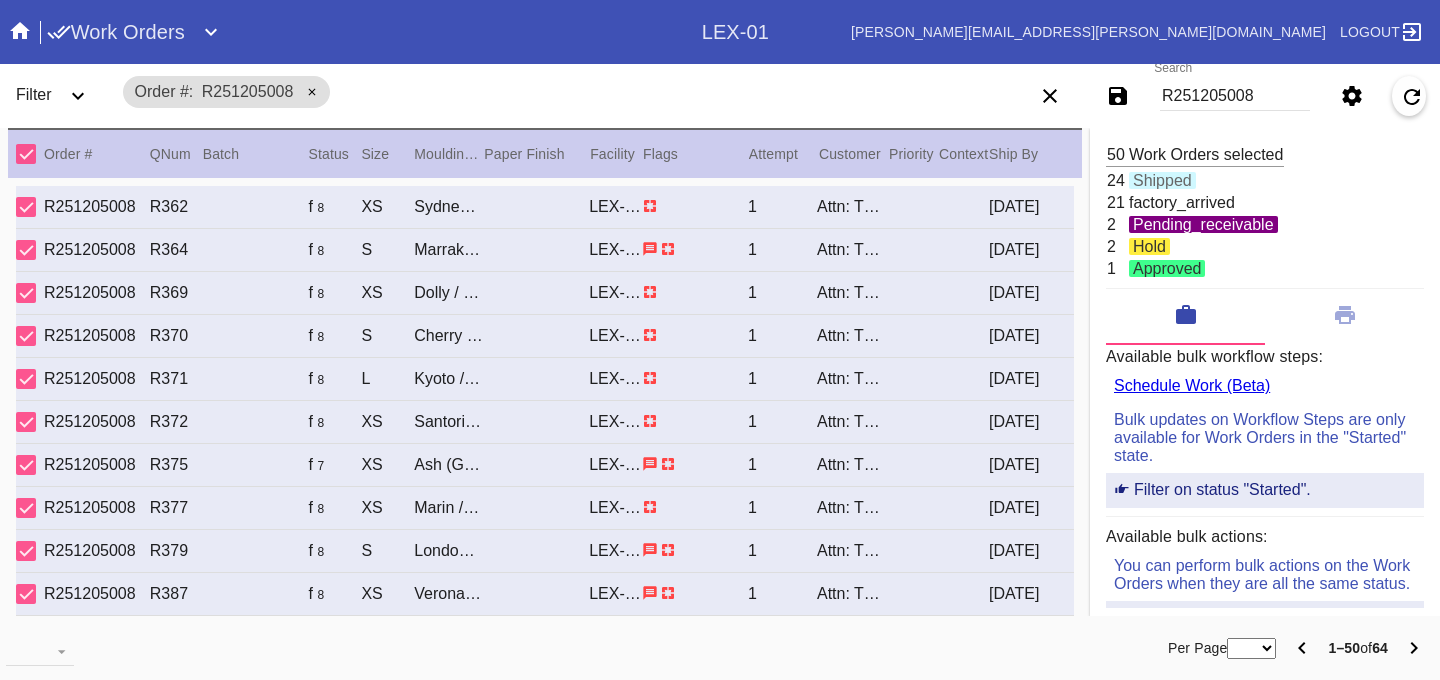 click at bounding box center [26, 154] 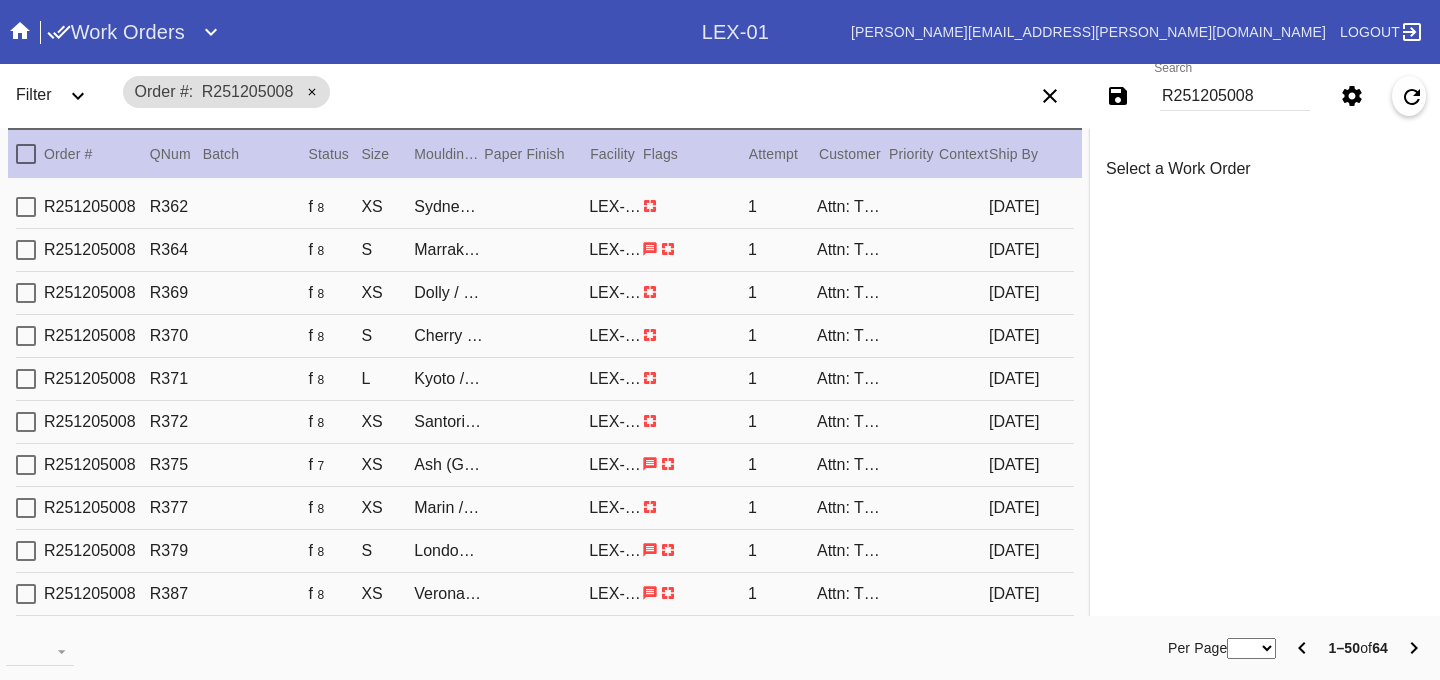 click at bounding box center (26, 207) 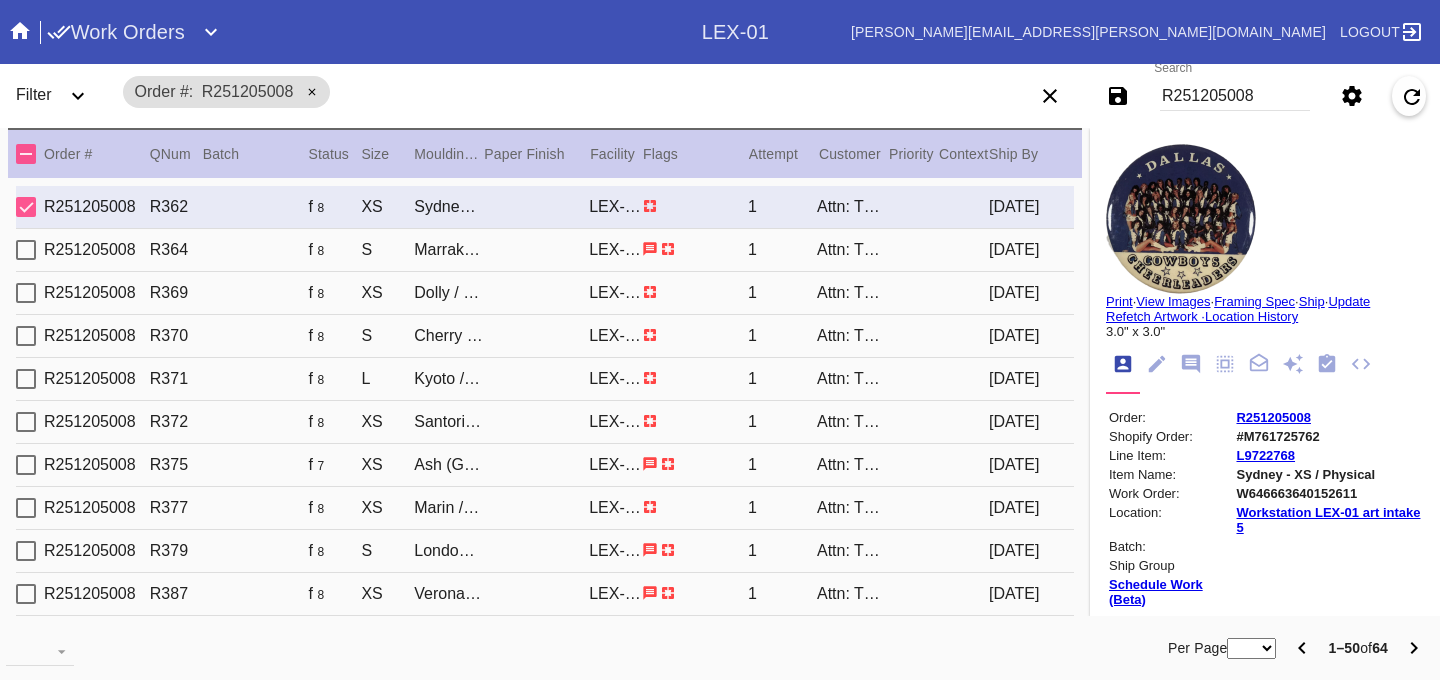 click at bounding box center [695, 206] 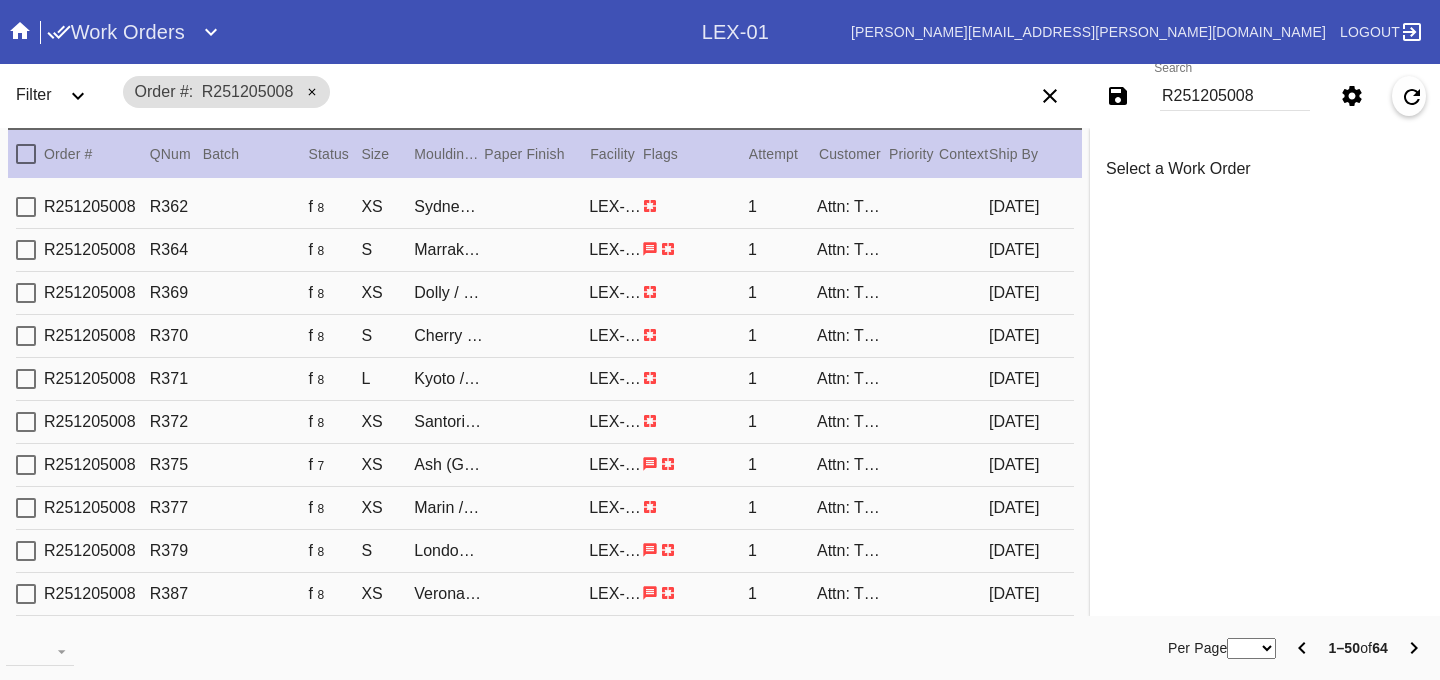 click on "Attn: The Hill Gallery Wall" at bounding box center [851, 207] 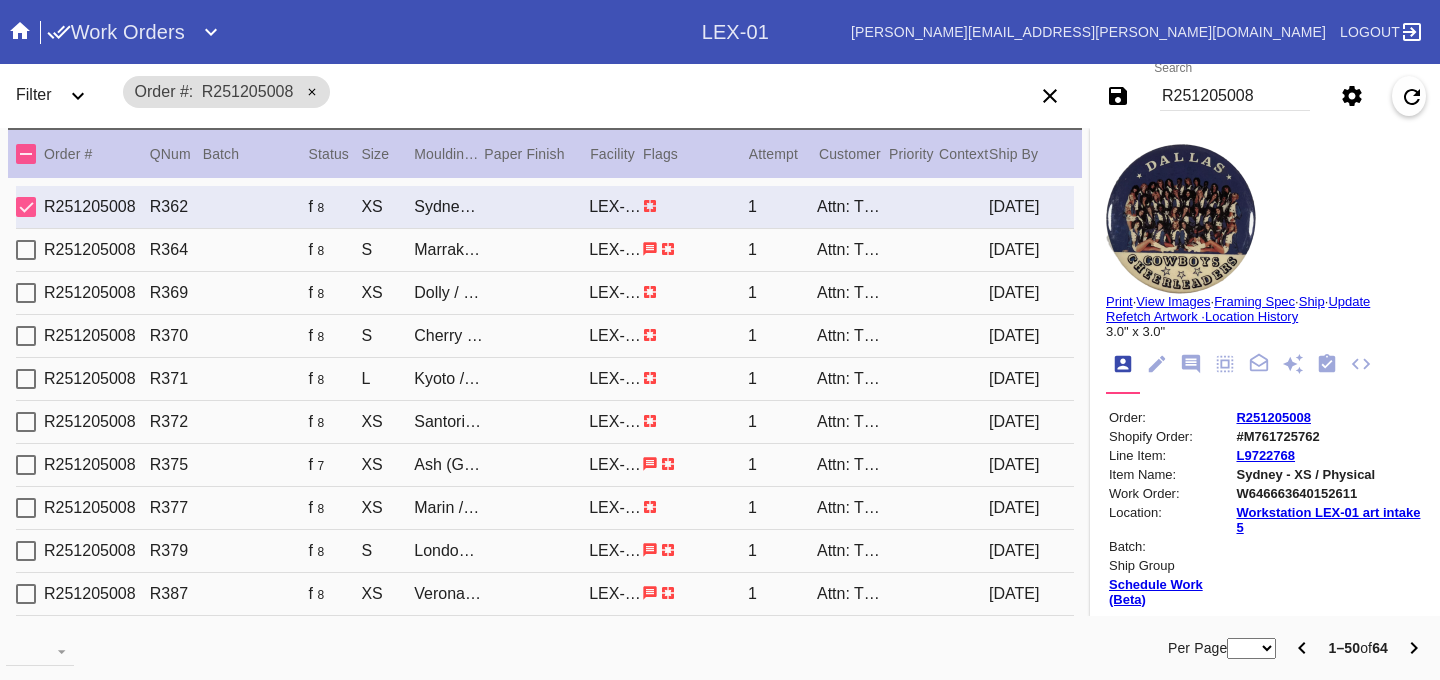 click on "Attn: The Hill Gallery Wall" at bounding box center (851, 207) 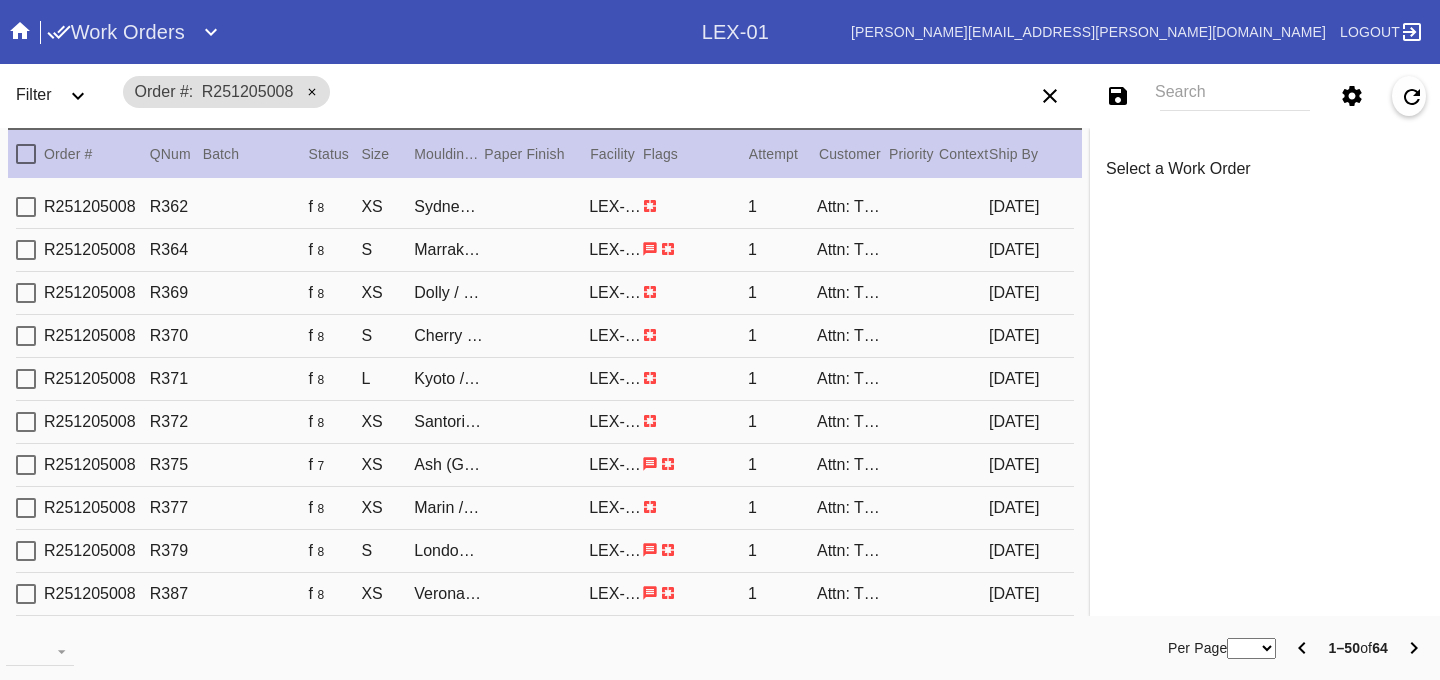 scroll, scrollTop: 0, scrollLeft: 0, axis: both 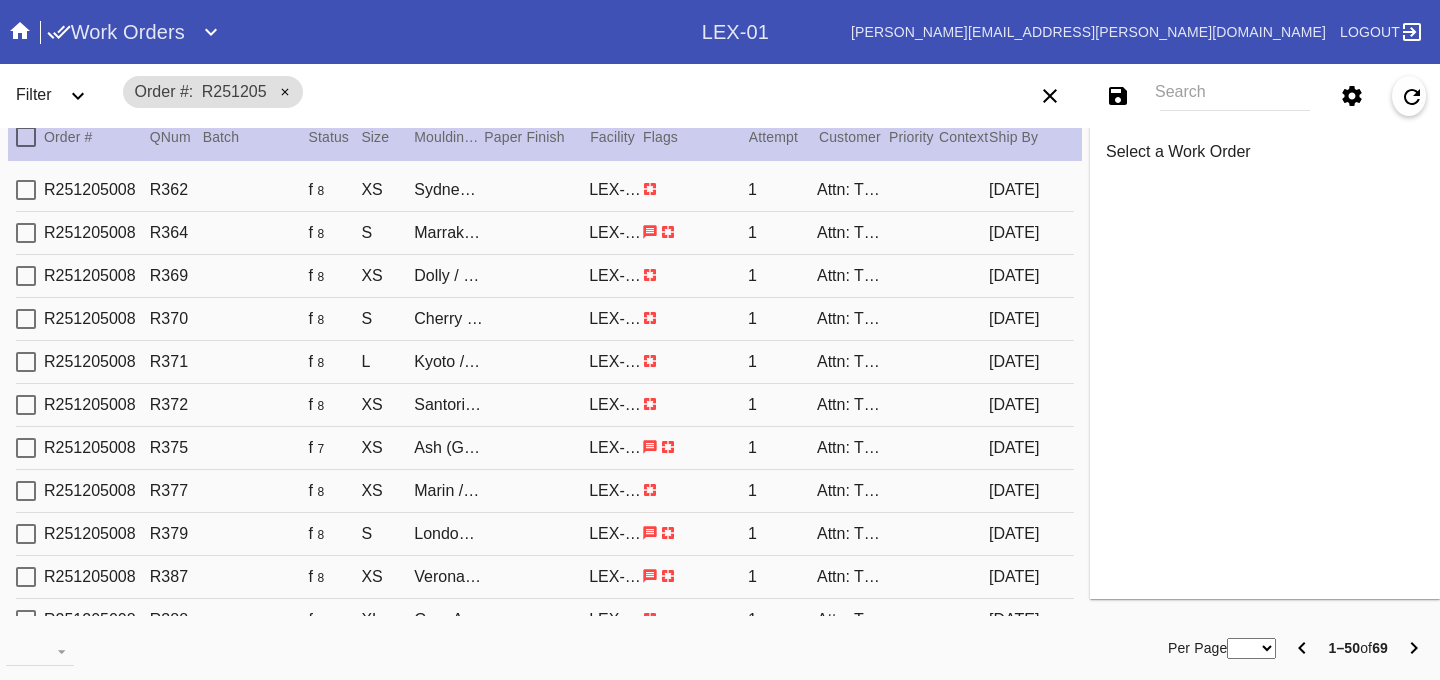 click on "R251205008 R364 f   8 S Marrakesh / No Mat LEX-01 1 Attn: The Hill Gallery Wall
[DATE]" at bounding box center [545, 233] 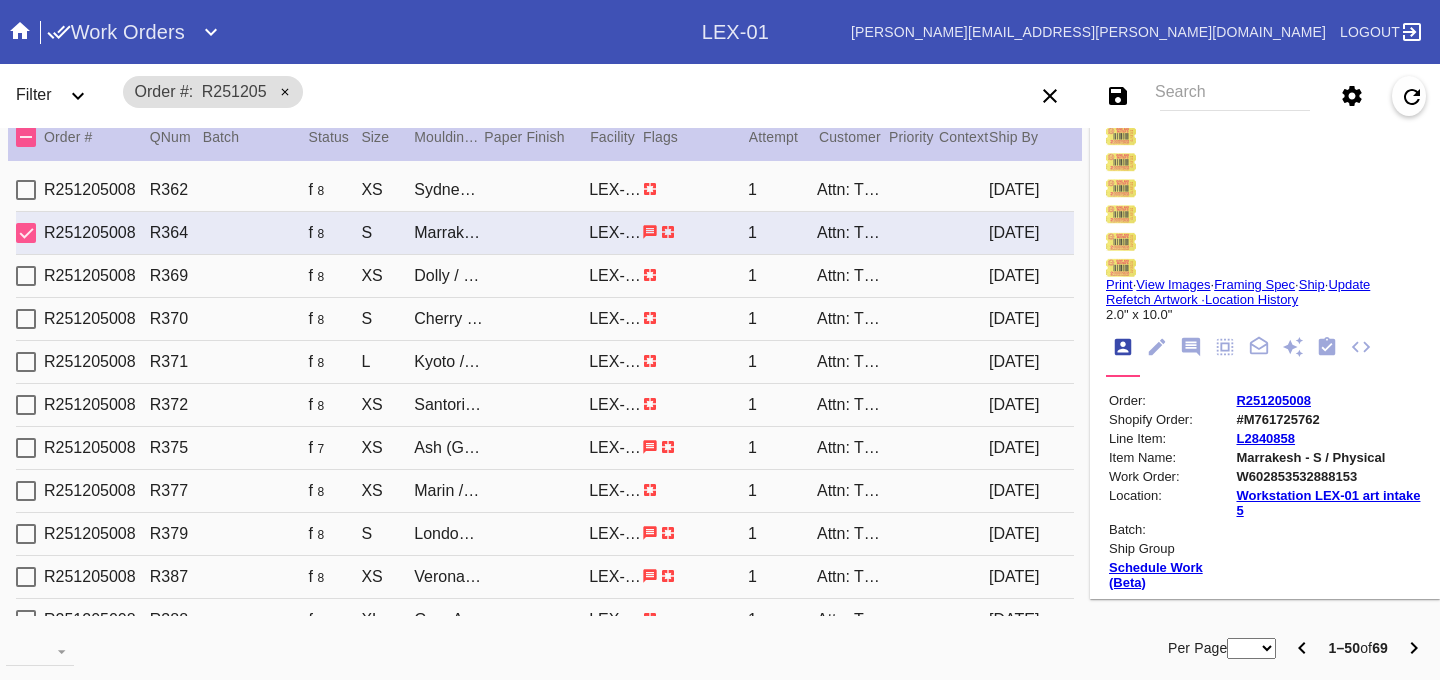 click on "R251205008 R362 f   8 XS Sydney / White LEX-01 1 Attn: The Hill Gallery Wall
[DATE]" at bounding box center [545, 190] 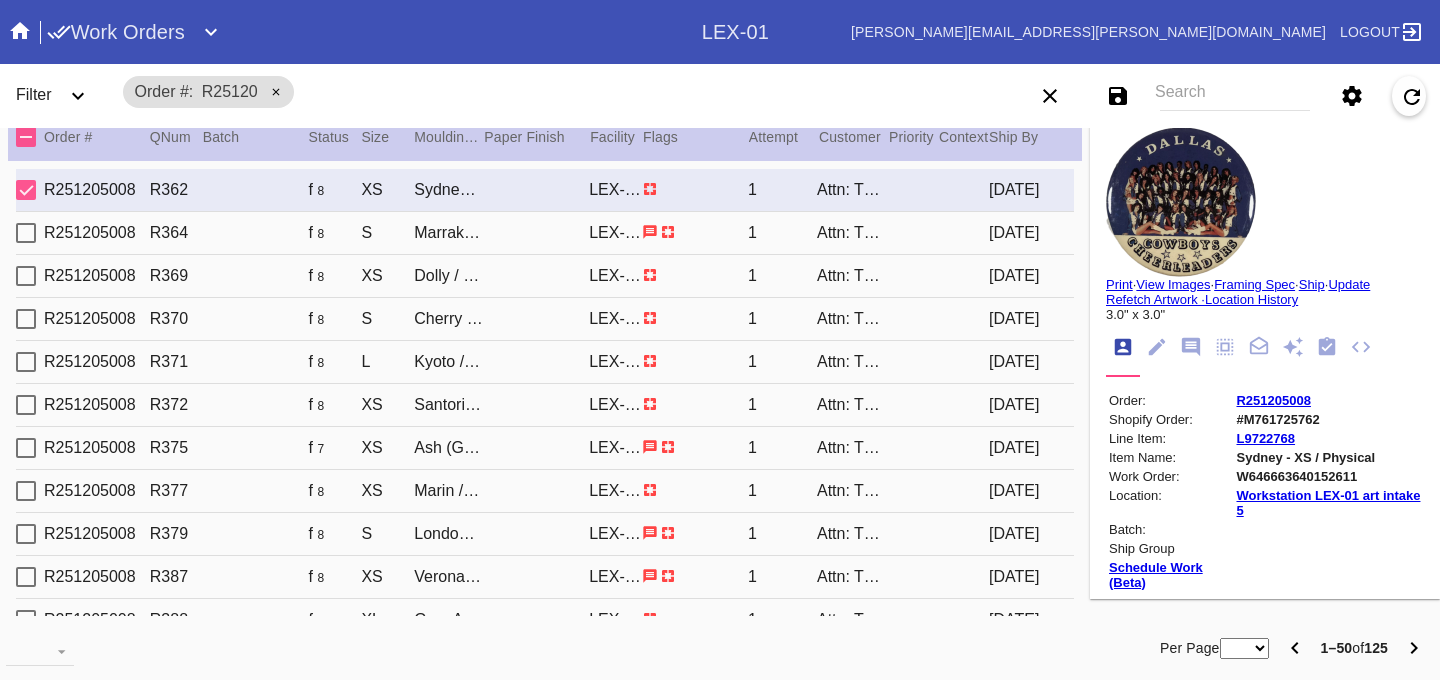 click on "S" at bounding box center [387, 233] 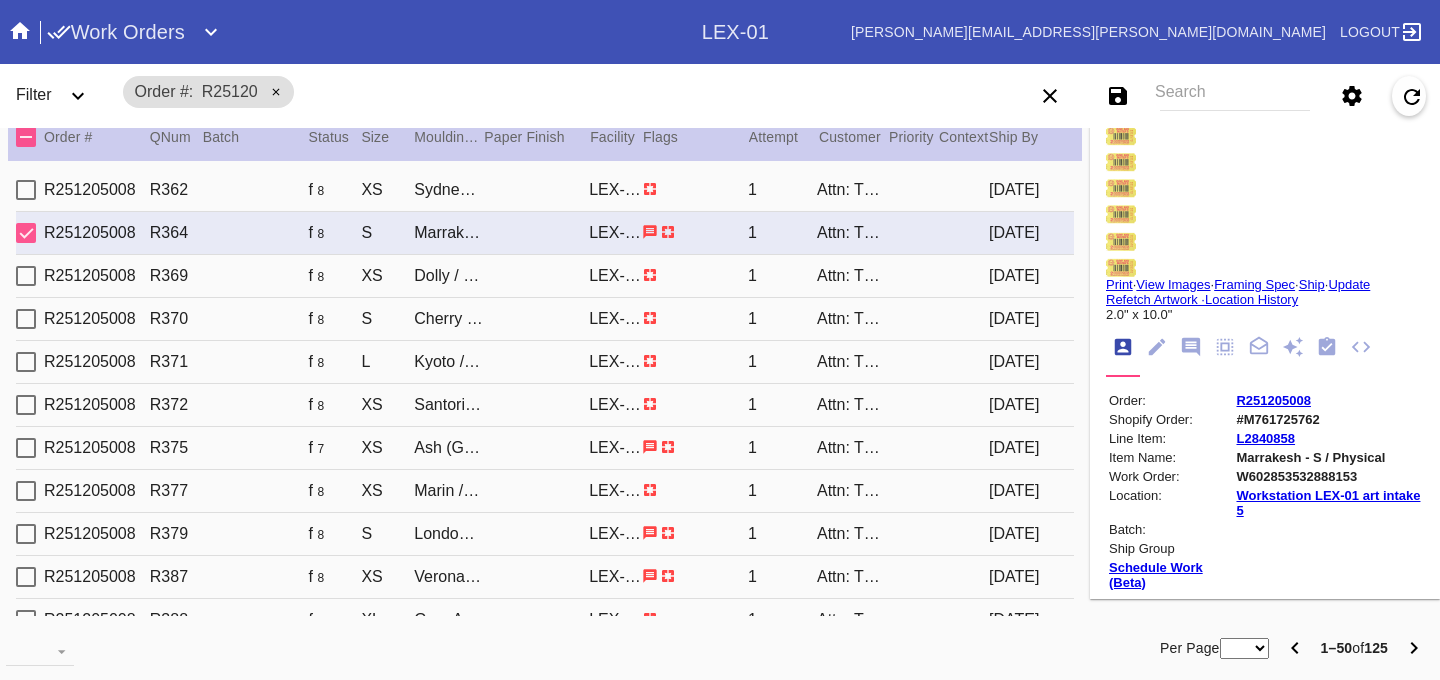 click on "XS" at bounding box center [387, 276] 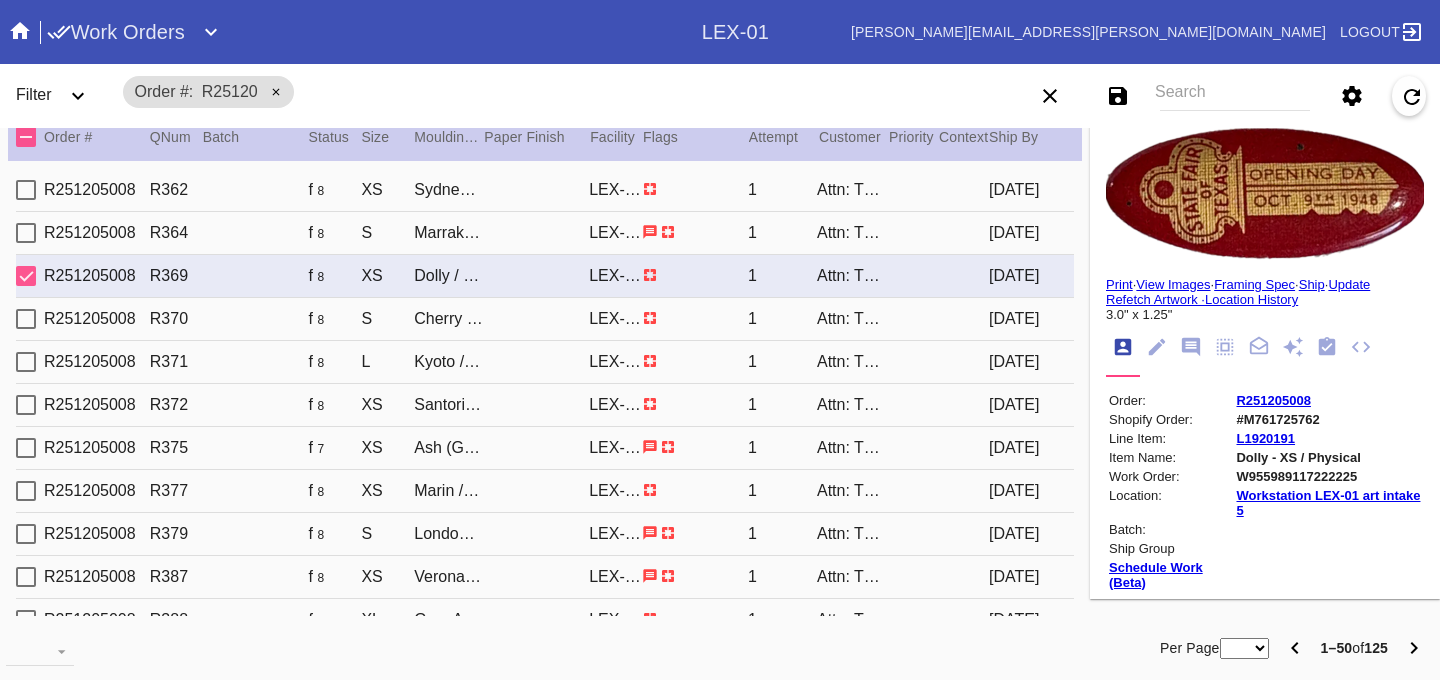 click on "R251205008 R370 f   8 S Cherry (Gallery) / Dove White LEX-01 1 Attn: The Hill Gallery Wall
[DATE]" at bounding box center [545, 319] 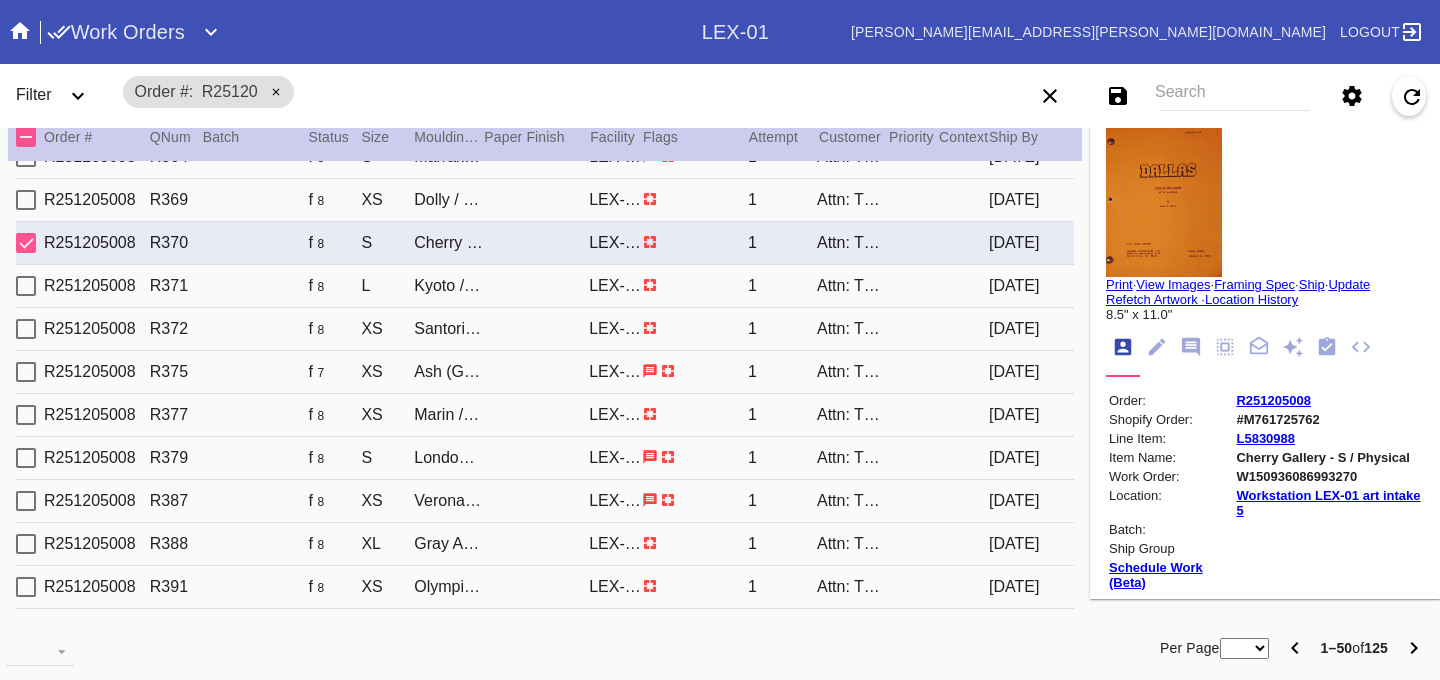 scroll, scrollTop: 107, scrollLeft: 0, axis: vertical 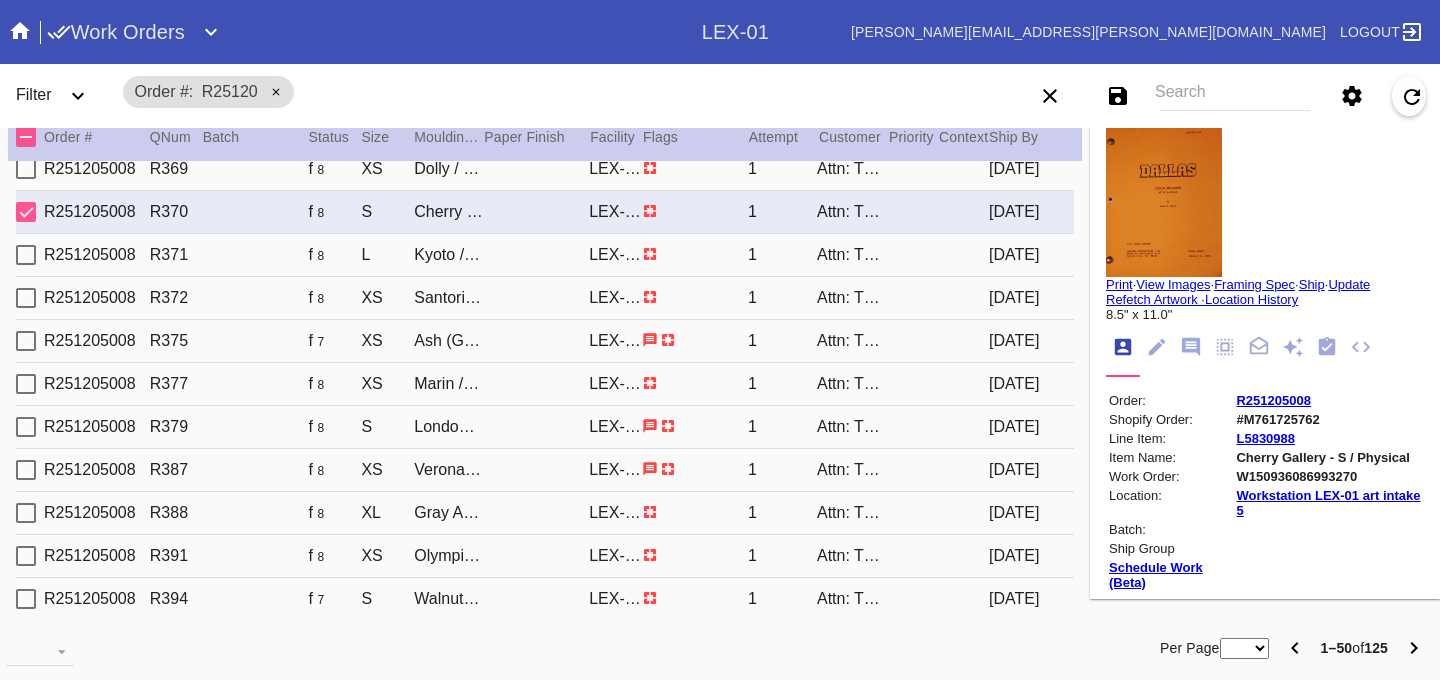 click on "L" at bounding box center (387, 255) 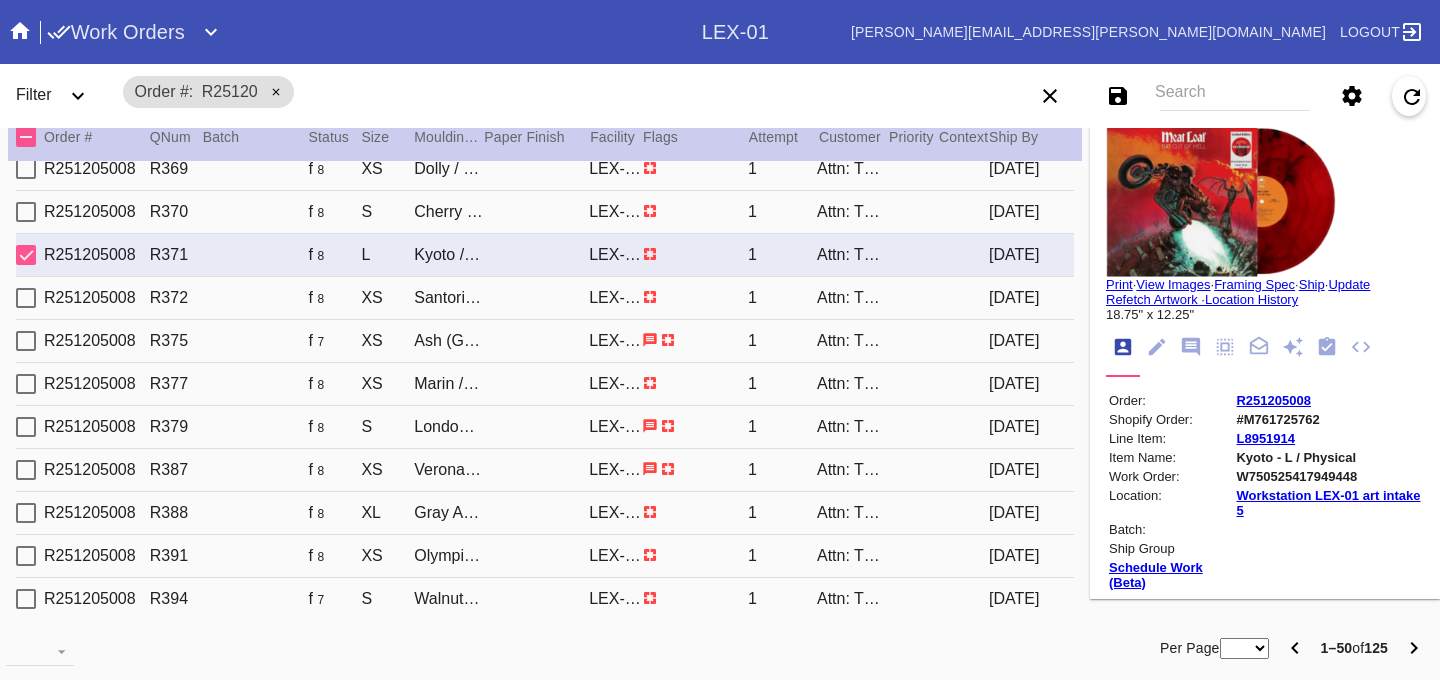 click on "XS" at bounding box center (387, 298) 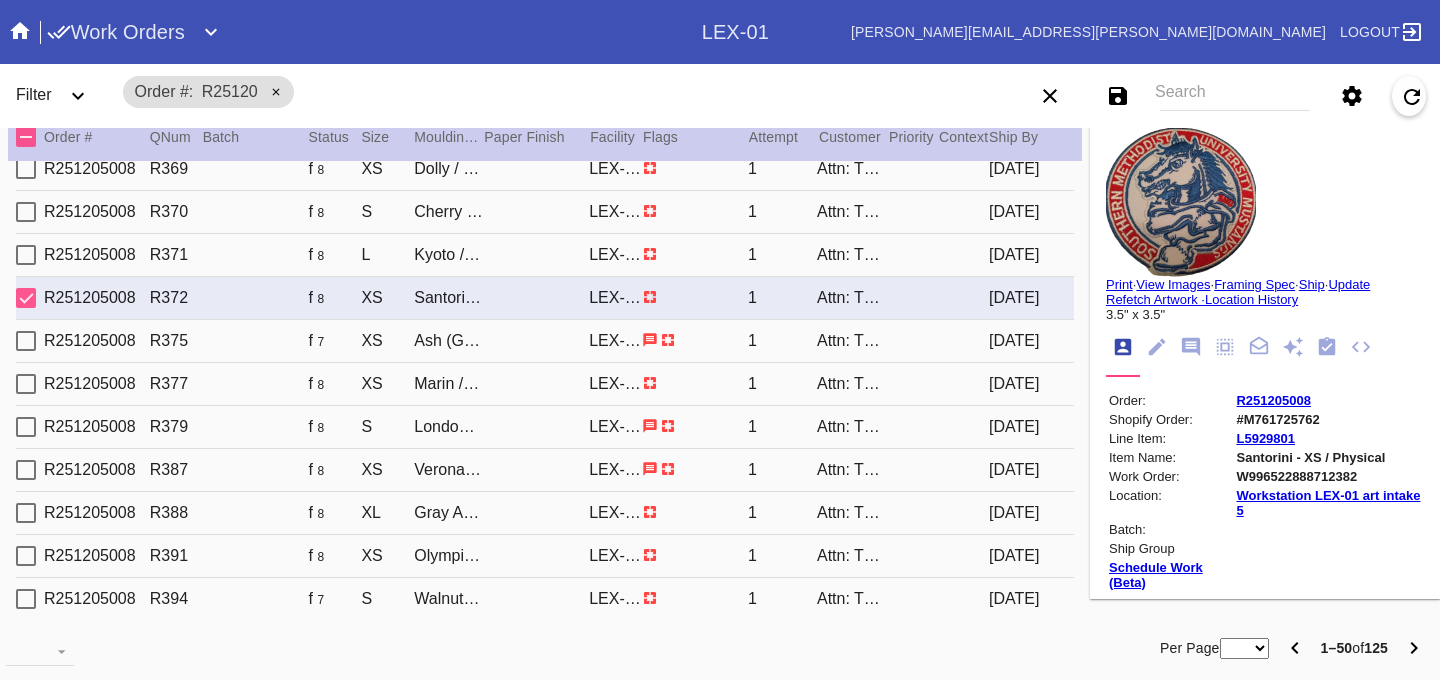 click on "XS" at bounding box center [387, 341] 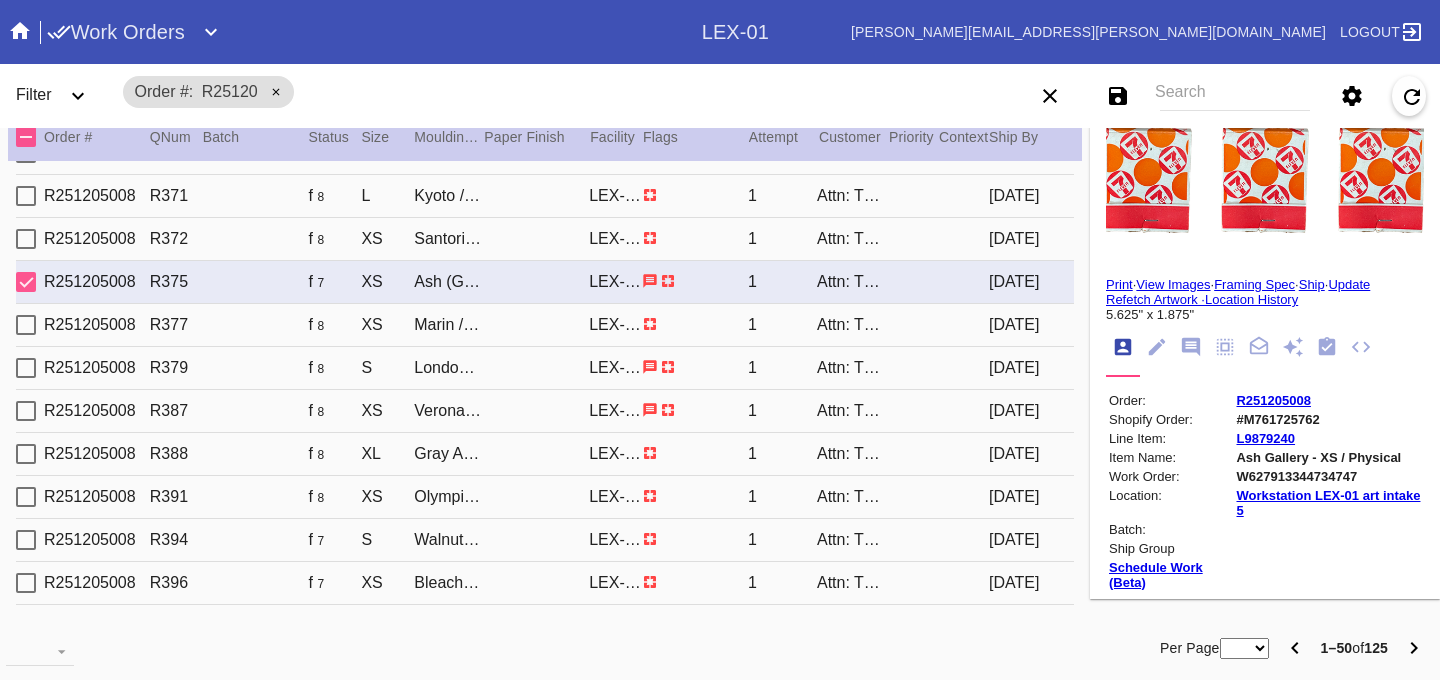 scroll, scrollTop: 181, scrollLeft: 0, axis: vertical 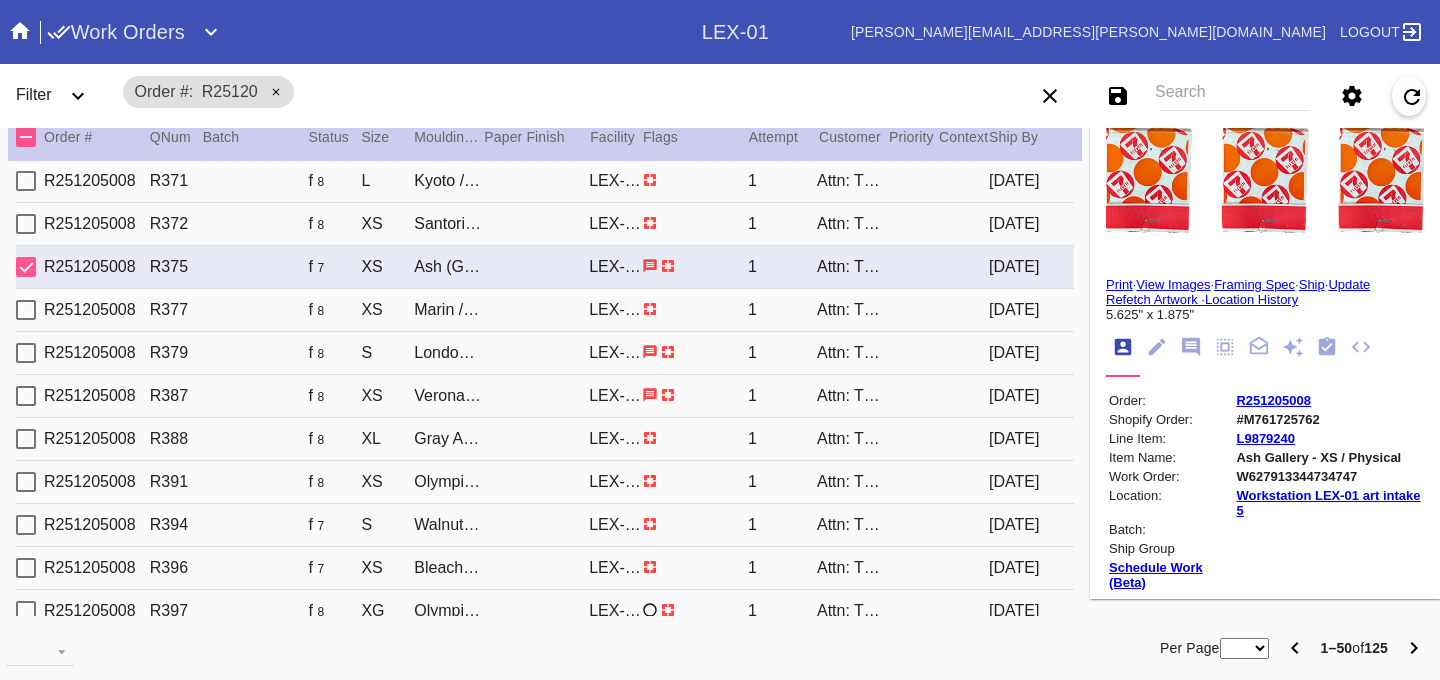 click on "XS" at bounding box center (387, 310) 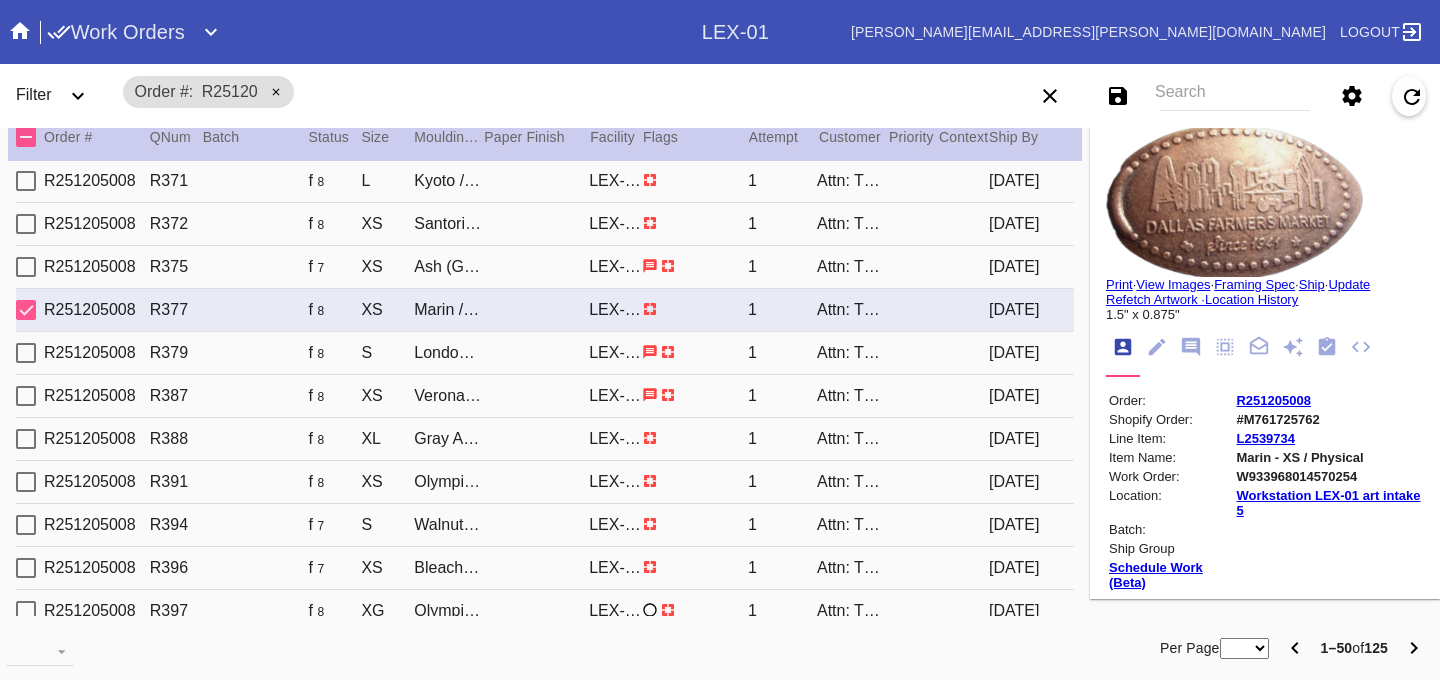 click on "S" at bounding box center [387, 353] 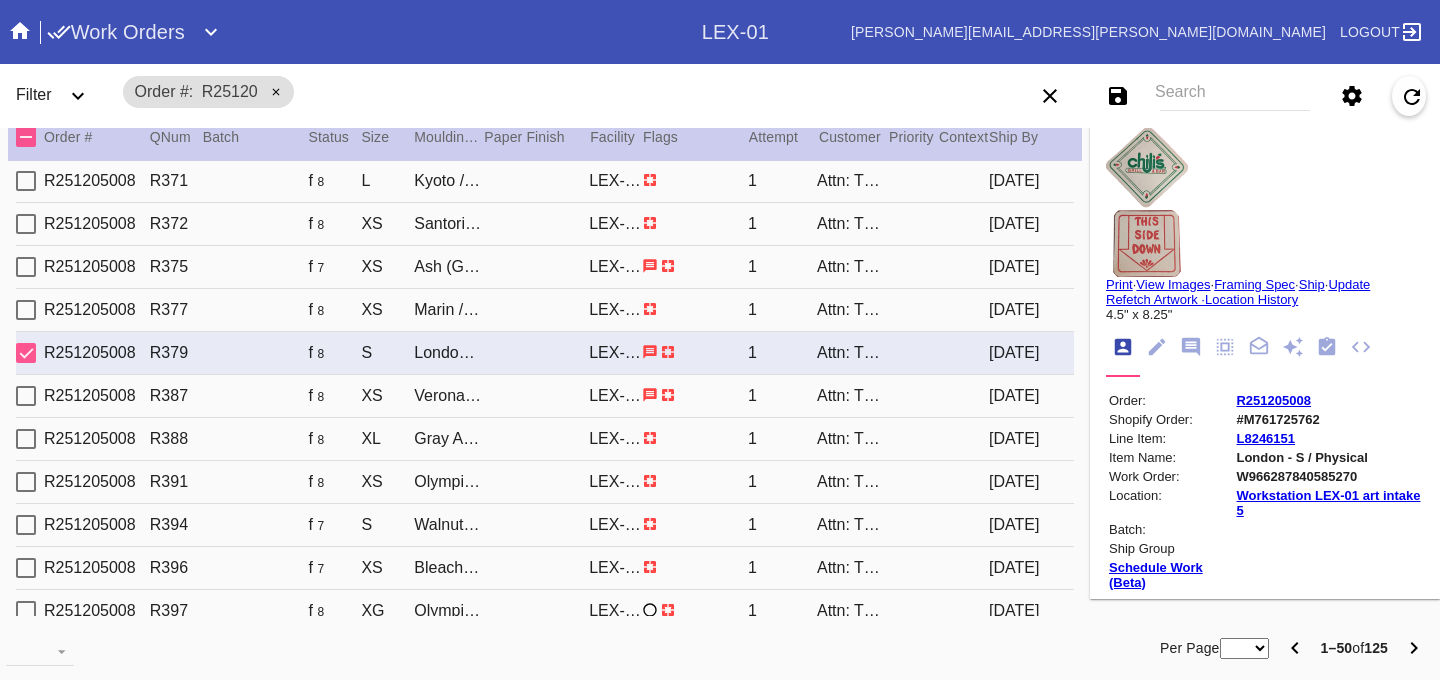 click on "XS" at bounding box center (387, 396) 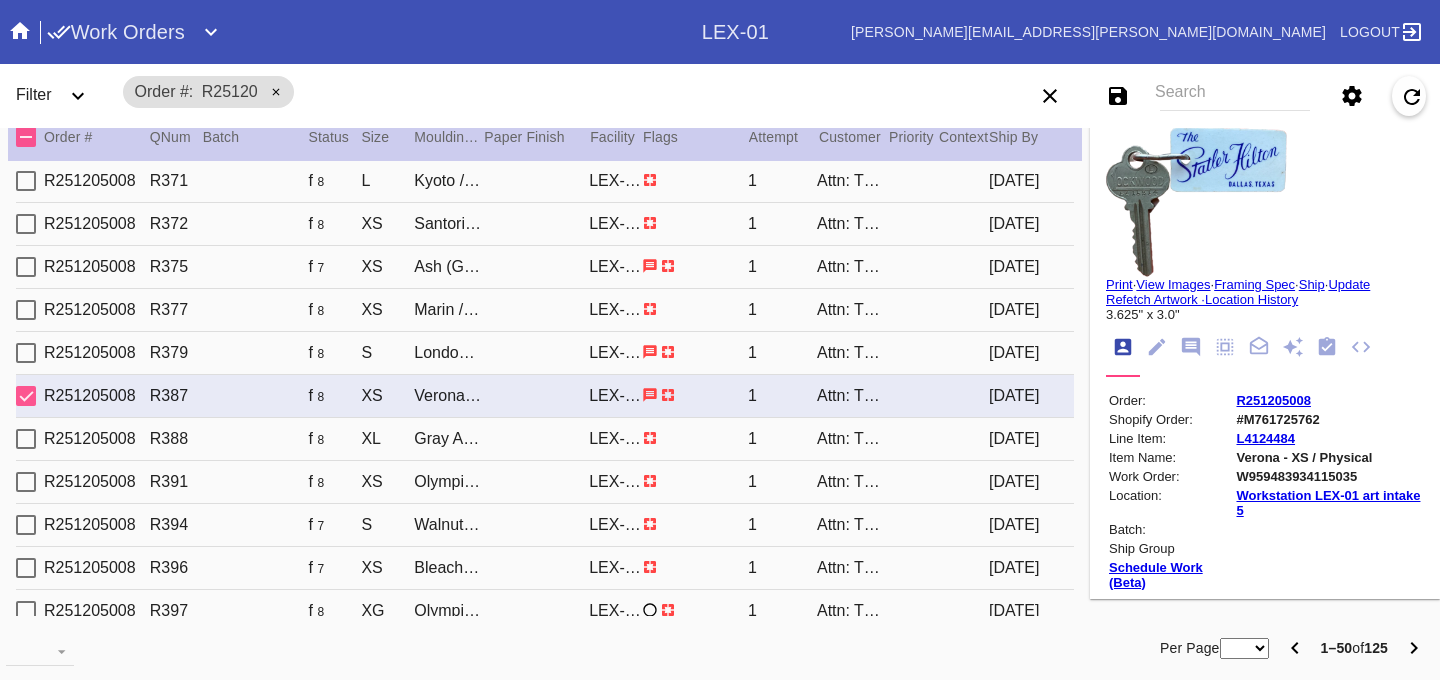 click on "XL" at bounding box center [387, 439] 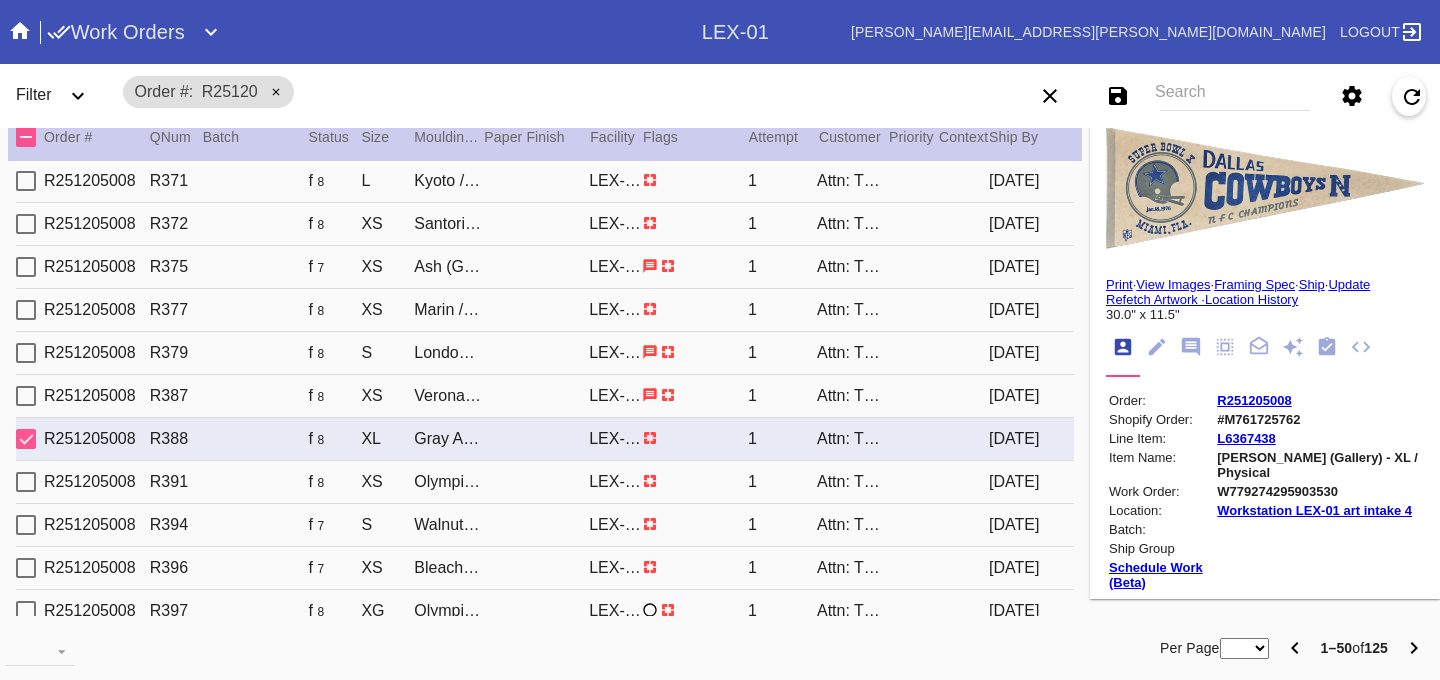 click on "XS" at bounding box center [387, 482] 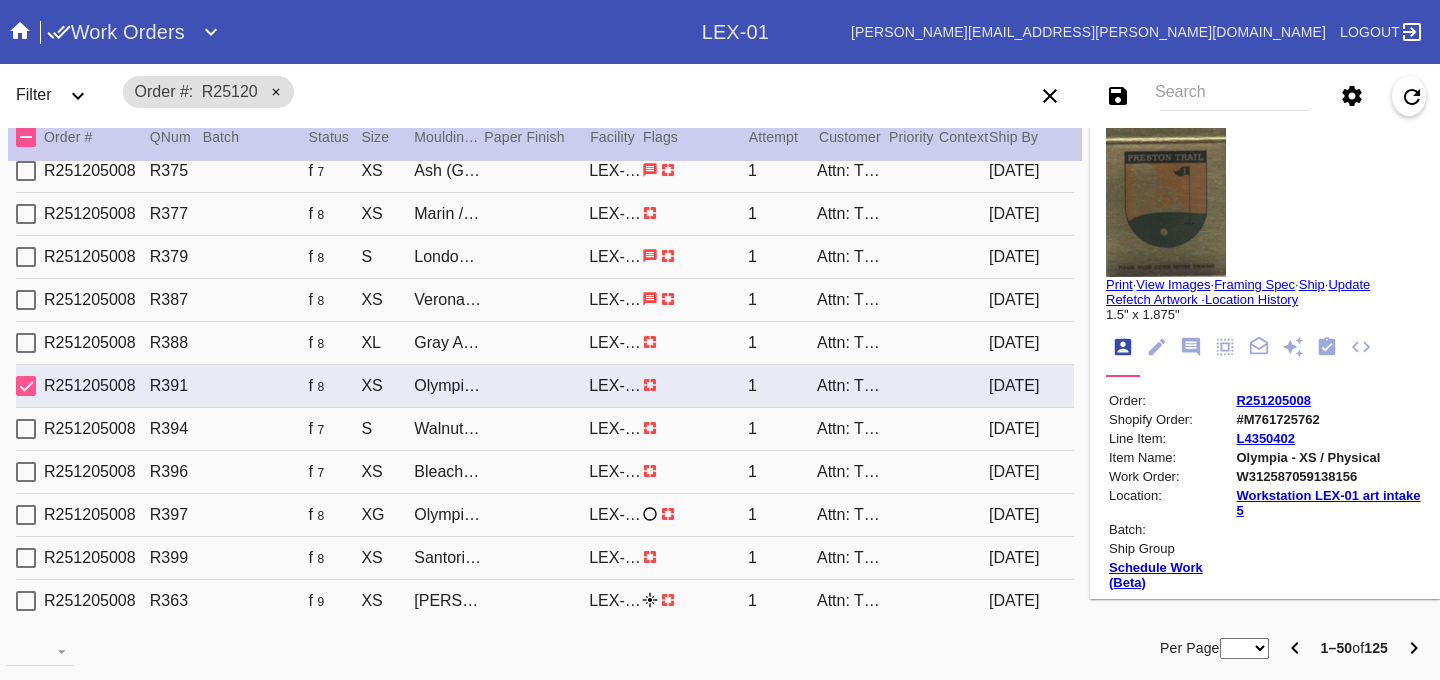 scroll, scrollTop: 286, scrollLeft: 0, axis: vertical 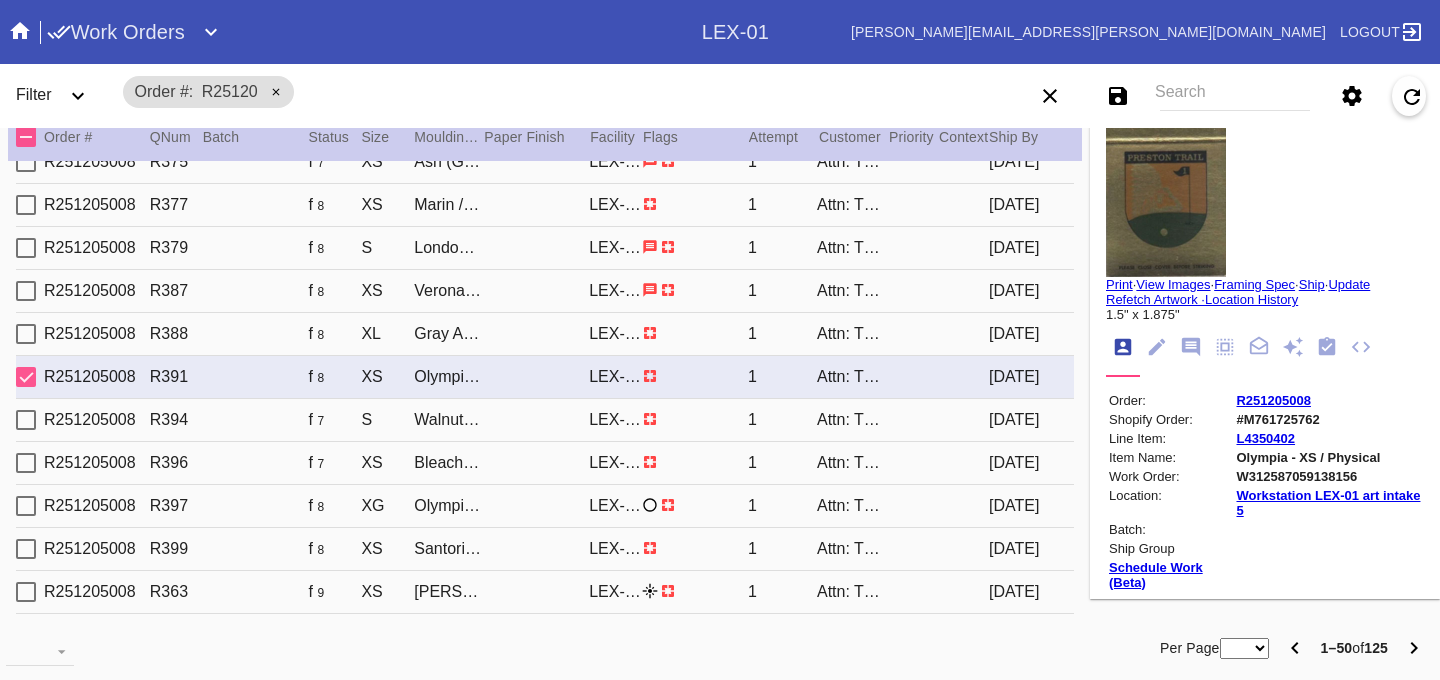 click on "R251205008 R394 f   7 S Walnut (Gallery) / White LEX-01 1 Attn: The Hill Gallery Wall
[DATE]" at bounding box center [545, 420] 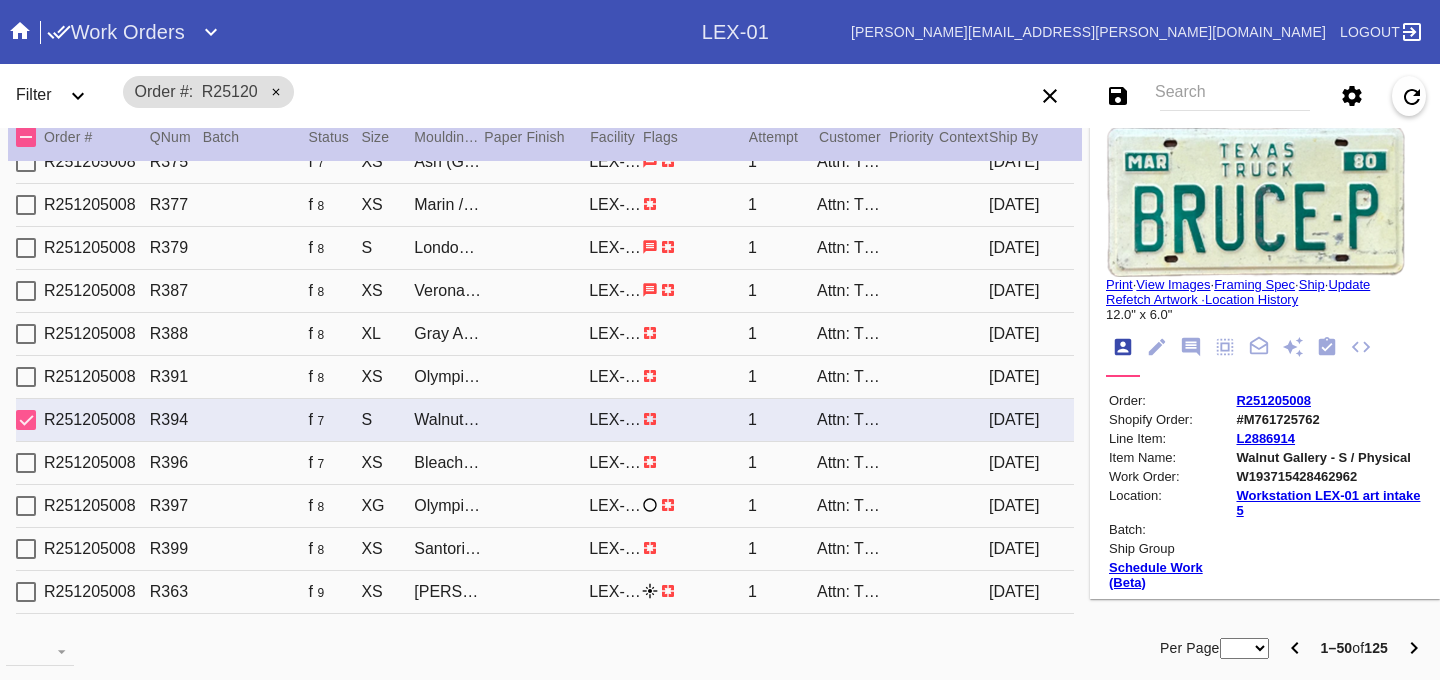click on "XS" at bounding box center (387, 463) 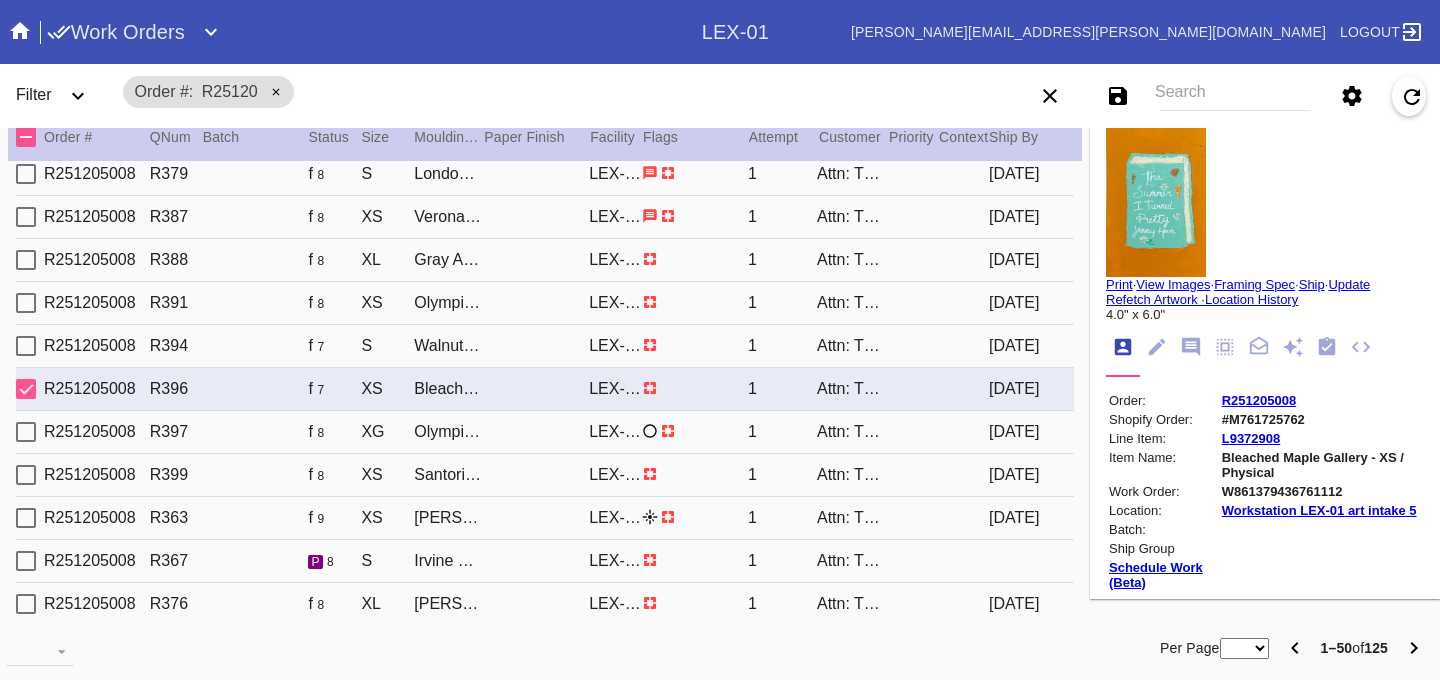 scroll, scrollTop: 362, scrollLeft: 0, axis: vertical 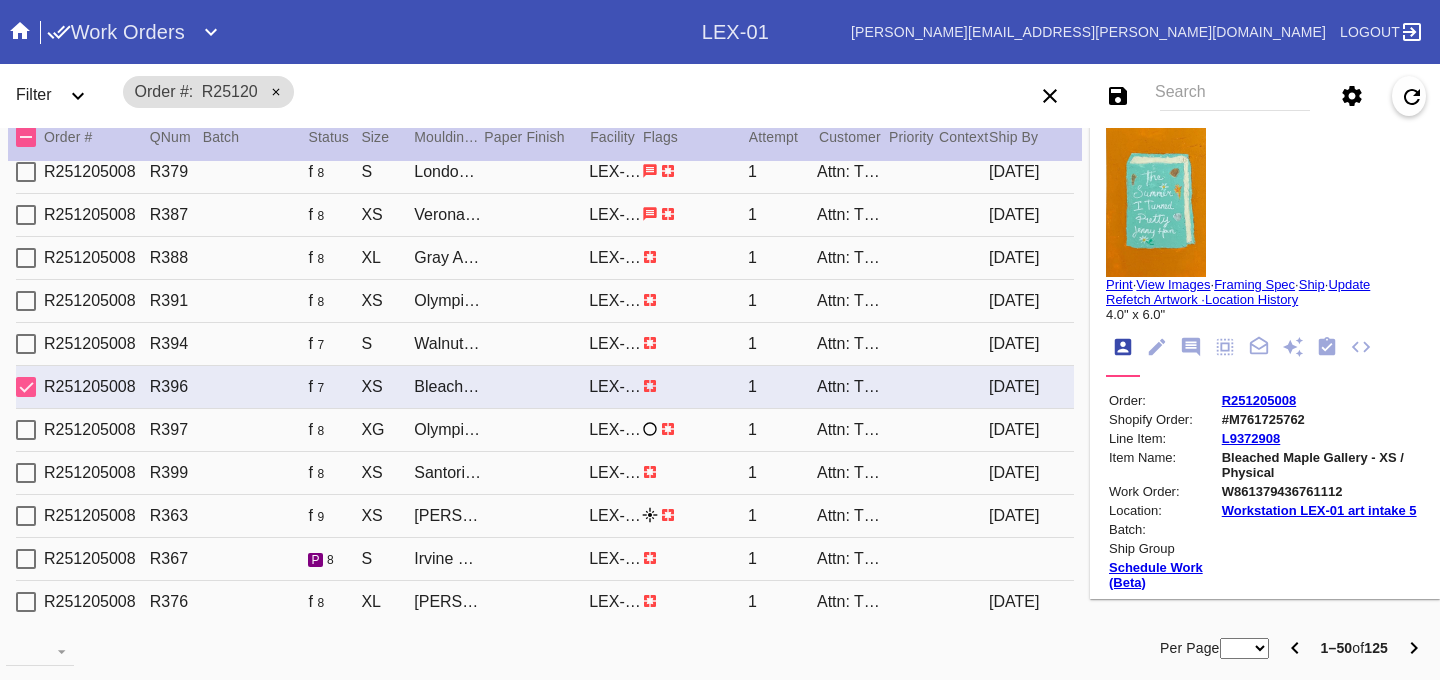 click on "R251205008 R397 f   8 XG Olympia / White LEX-01 1 Attn: The Hill Gallery Wall
[DATE]" at bounding box center [545, 430] 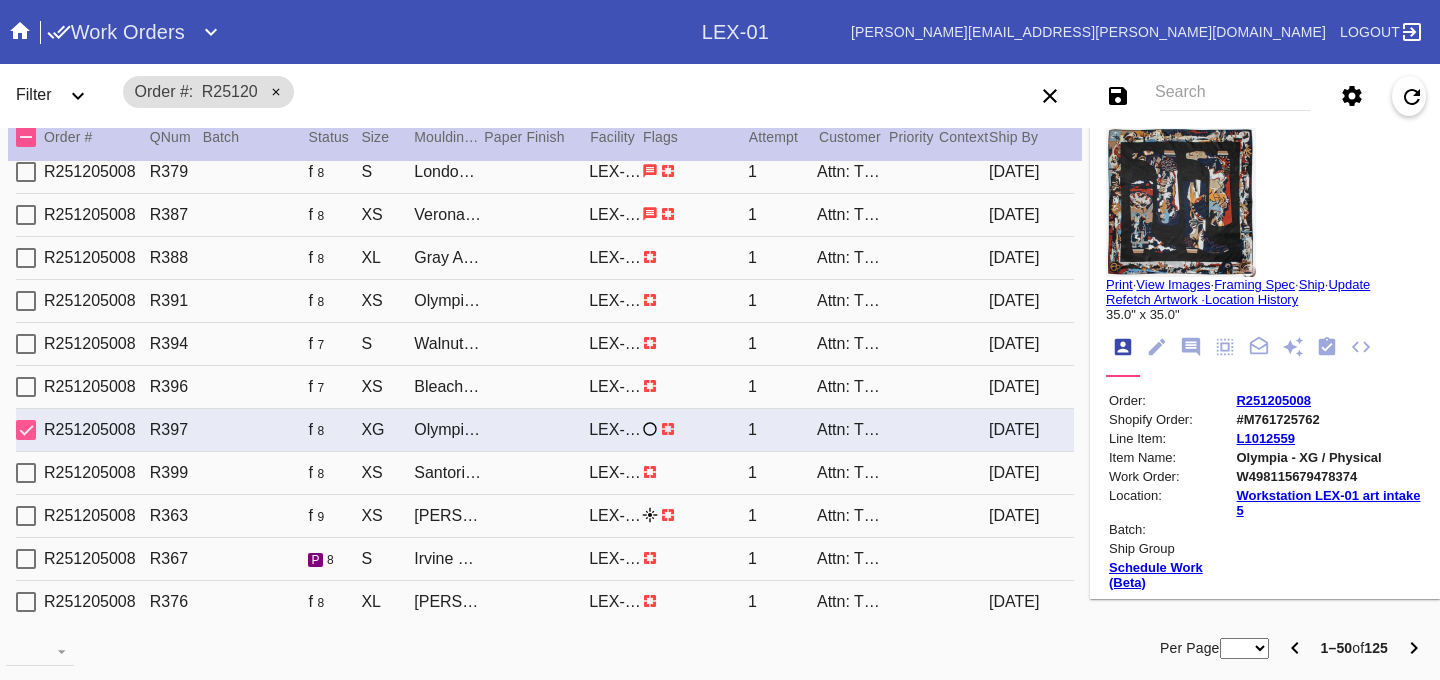 click on "XS" at bounding box center [387, 473] 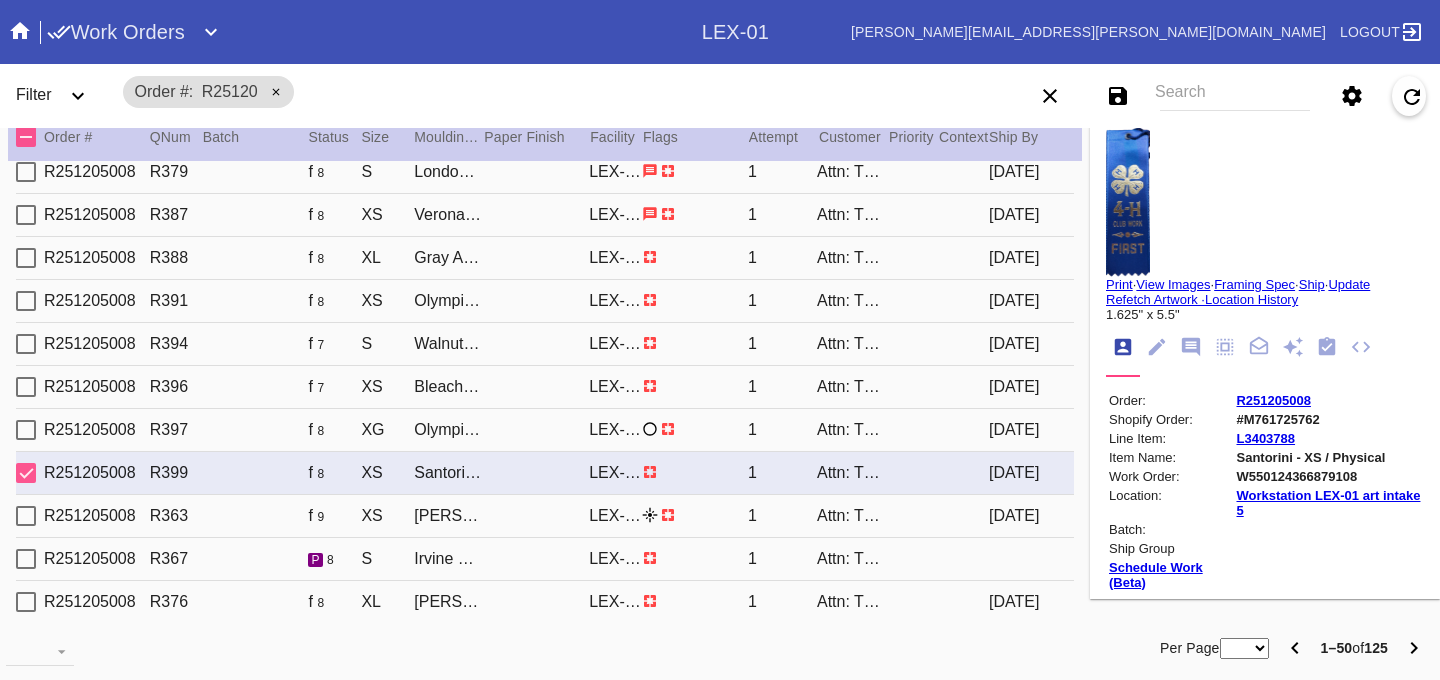click on "R251205008 R363 f   9 XS [PERSON_NAME] Slim (Deep) / Dove White LEX-01 1 Attn: The Hill Gallery Wall
[DATE]" at bounding box center [545, 516] 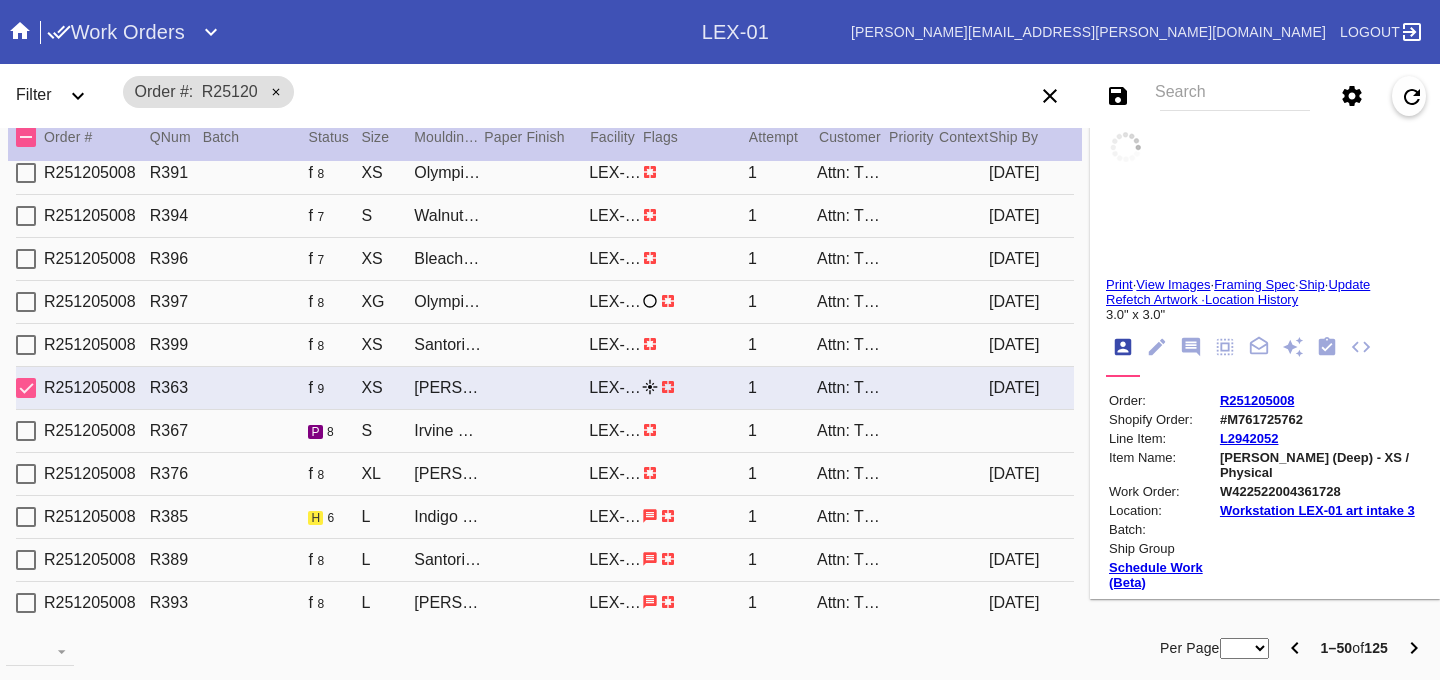 scroll, scrollTop: 501, scrollLeft: 0, axis: vertical 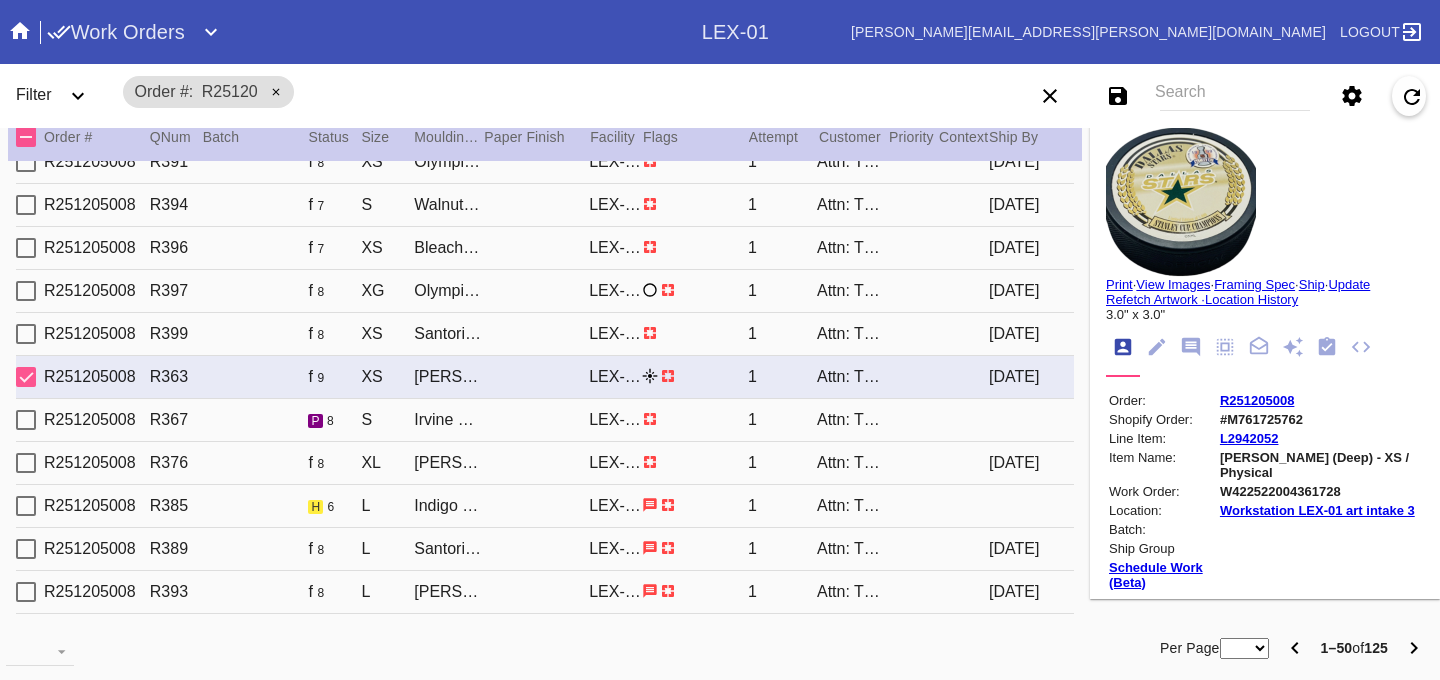 click on "R251205008 R367 p   8 S Irvine Slim / Fabric White LEX-01 1 Attn: The Hill Gallery Wall" at bounding box center [545, 420] 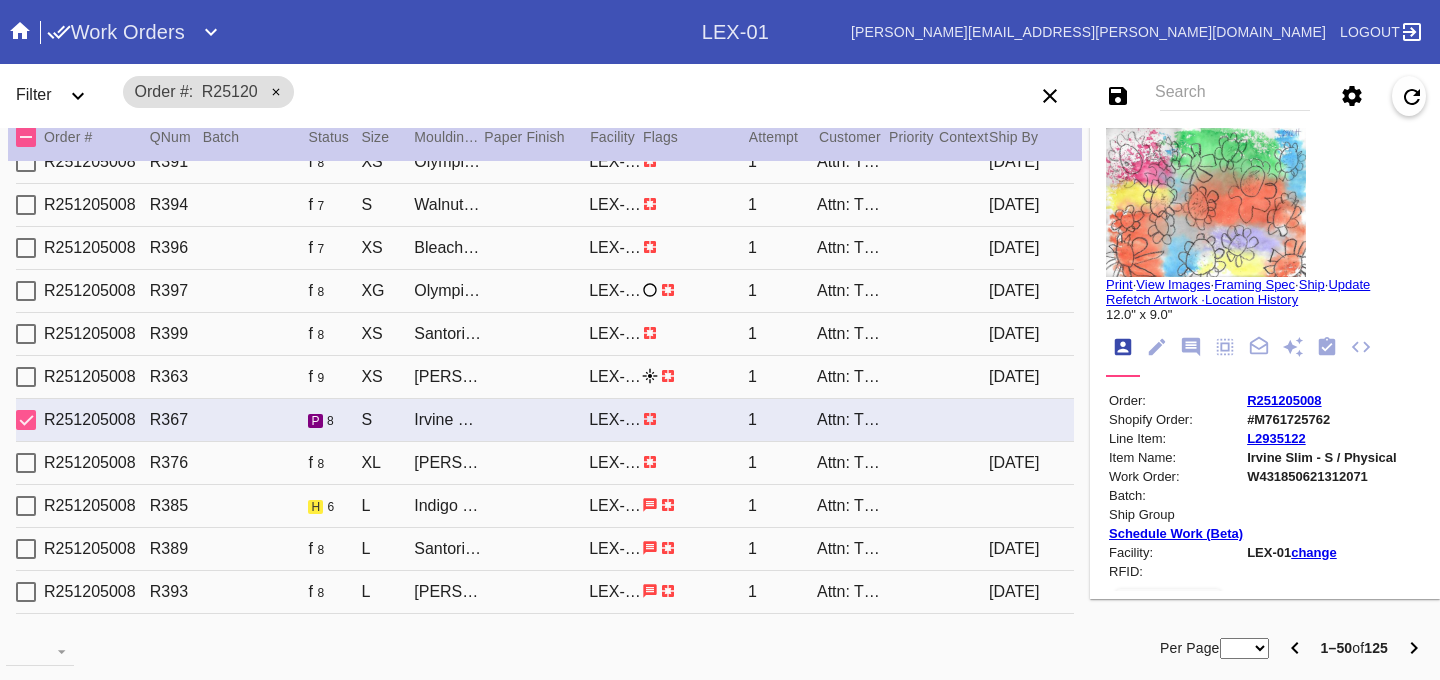 click on "XL" at bounding box center (387, 463) 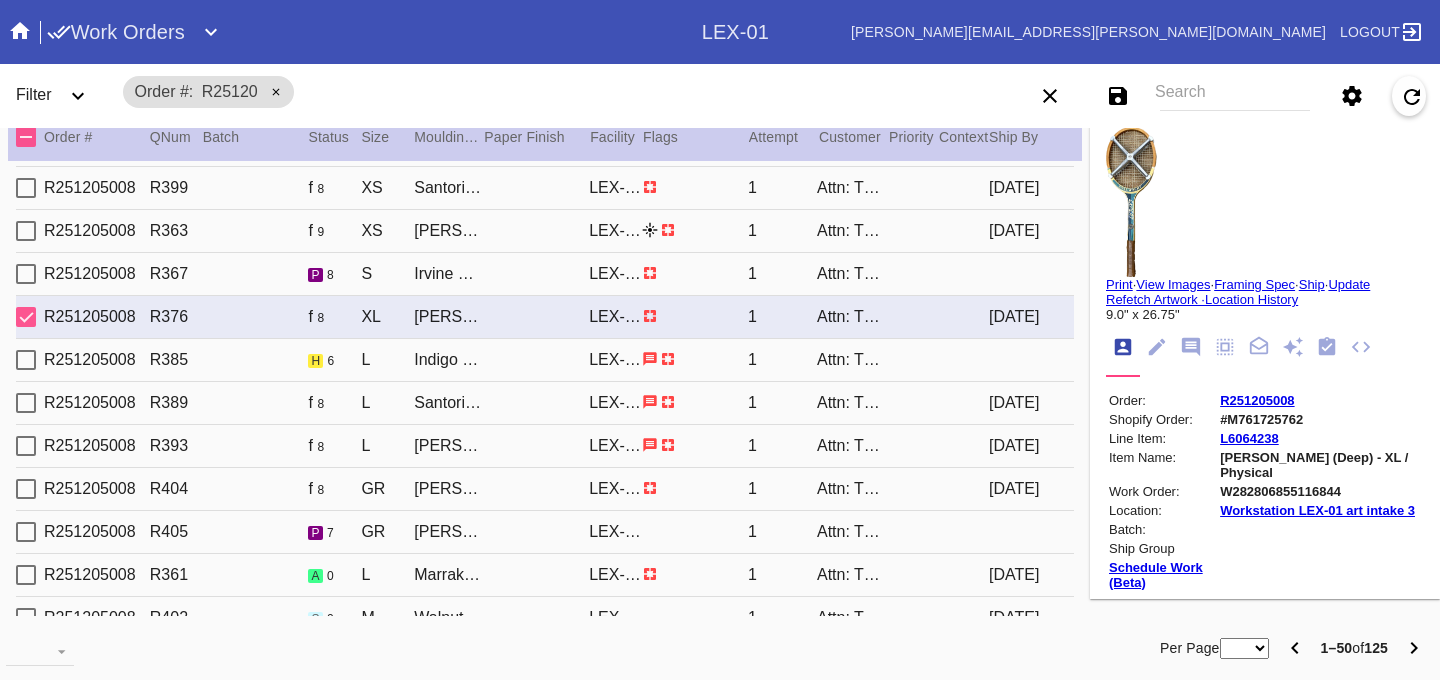 scroll, scrollTop: 627, scrollLeft: 0, axis: vertical 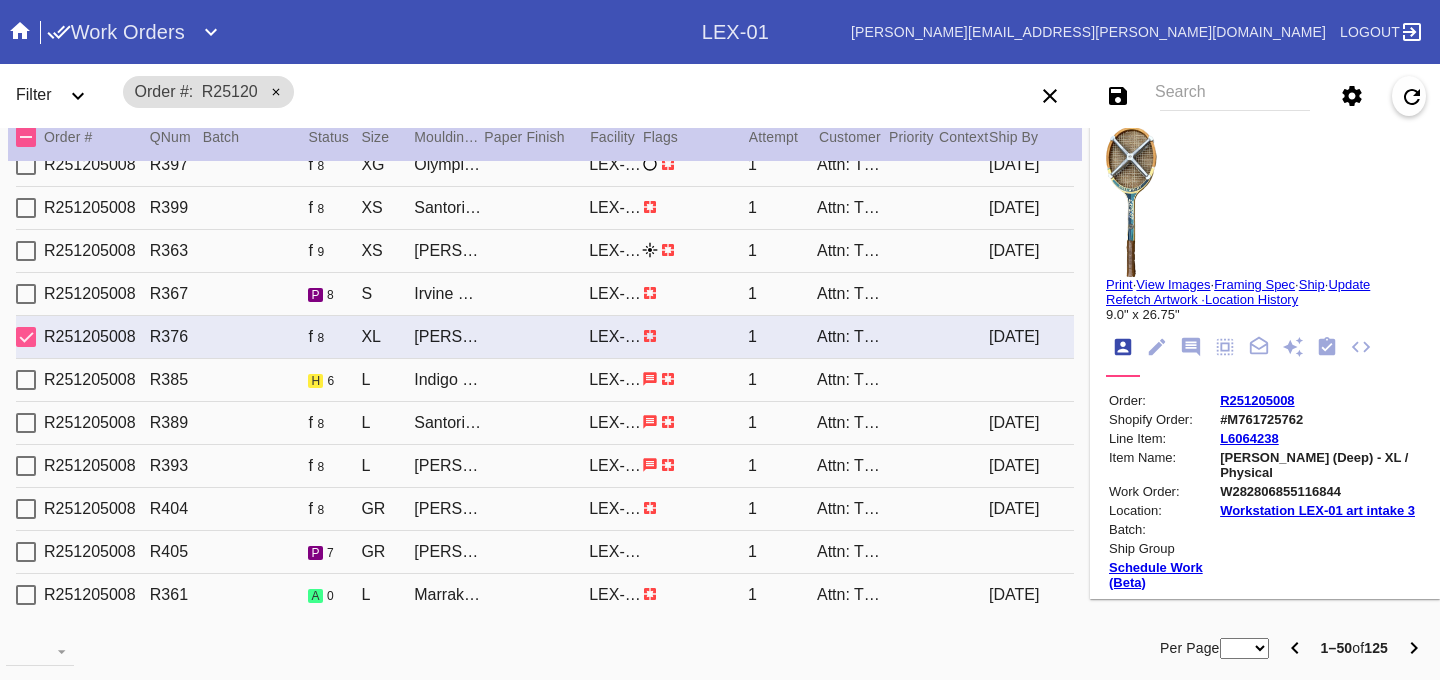 click on "L" at bounding box center (387, 380) 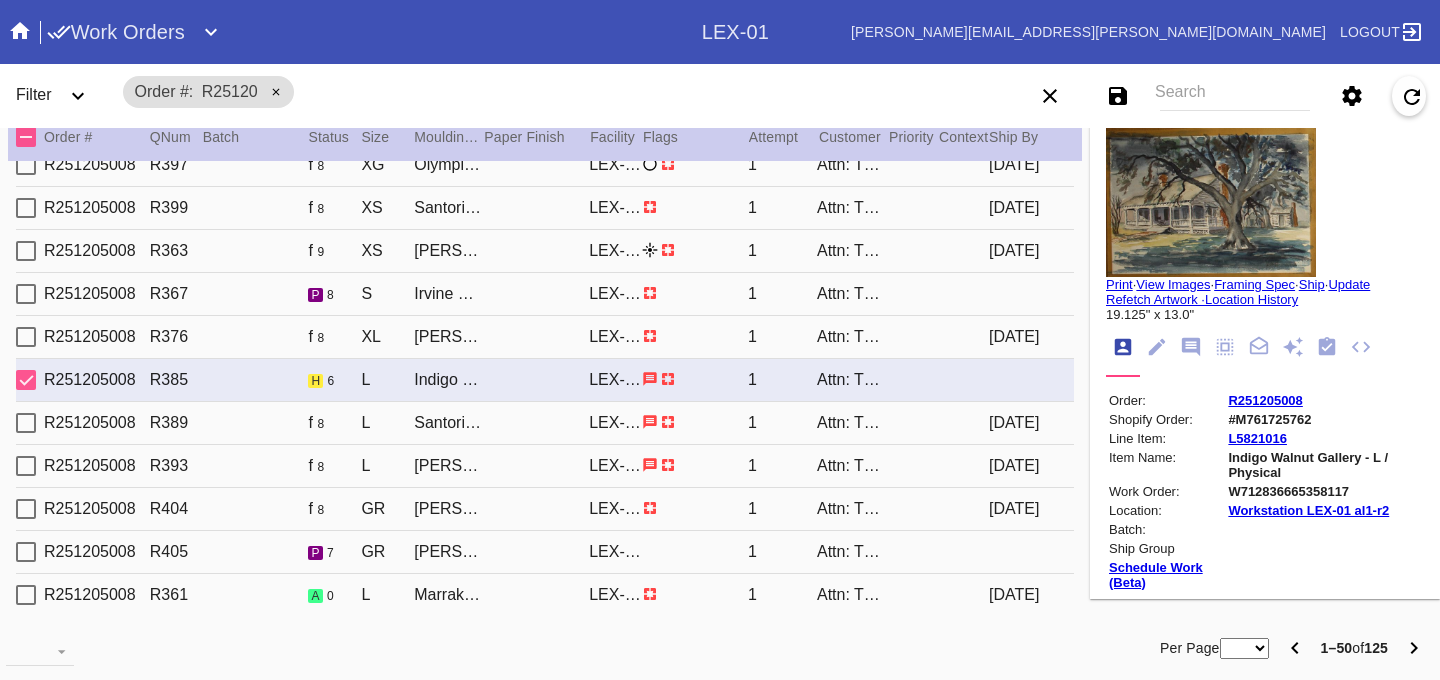 click on "L" at bounding box center (387, 423) 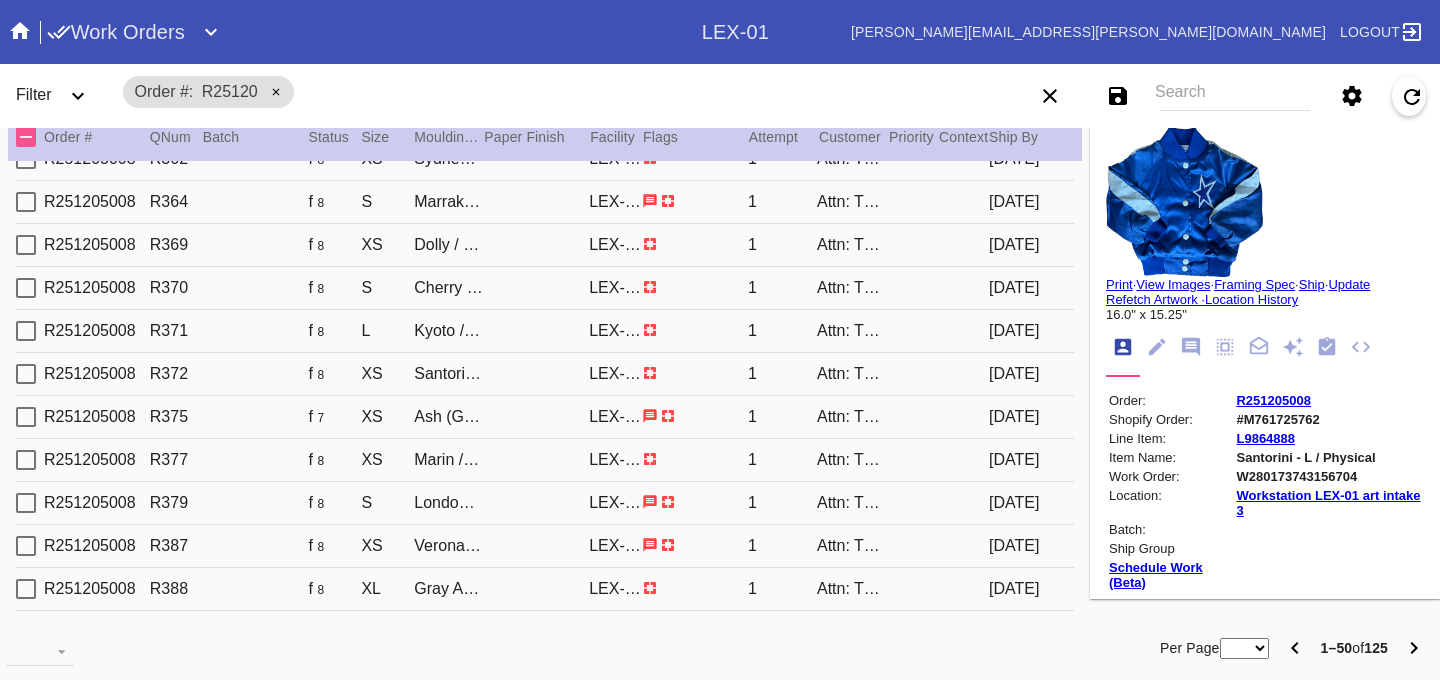 scroll, scrollTop: 0, scrollLeft: 0, axis: both 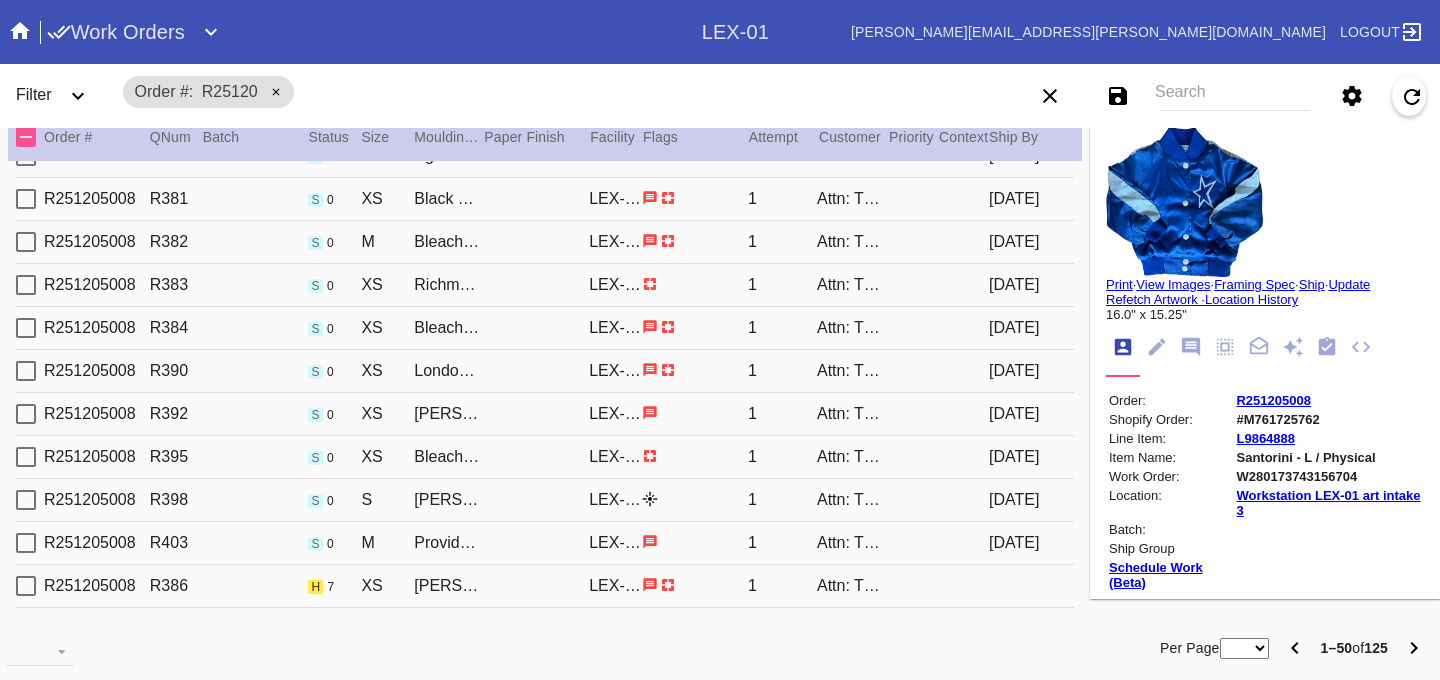 click on "R251205008 R403 s   0 M Providence / No Mat LEX-01 1 Attn: The Hill Gallery Wall
[DATE]" at bounding box center (545, 543) 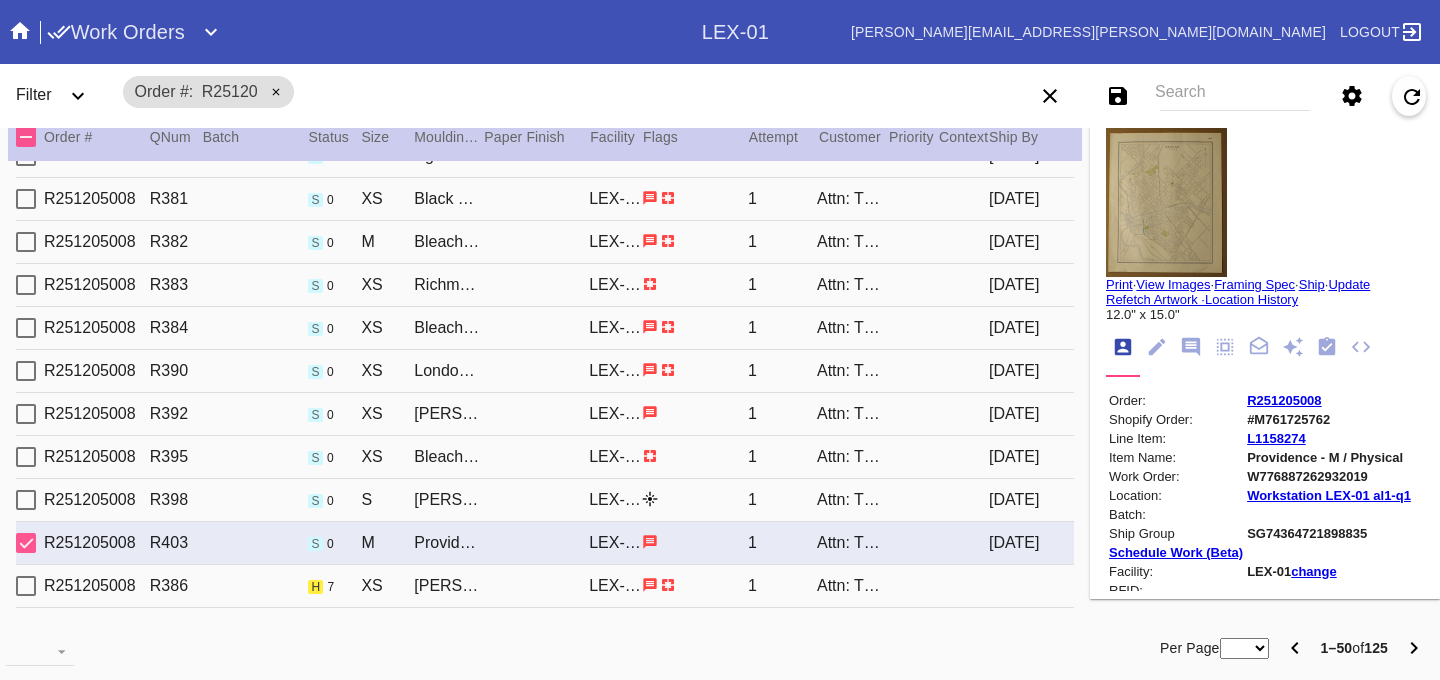 click on "R251205008 R398 s   0 S [PERSON_NAME] Slim (Medium) / White Art with Black Core LEX-01 1 Attn: The Hill Gallery Wall
[DATE]" at bounding box center (545, 500) 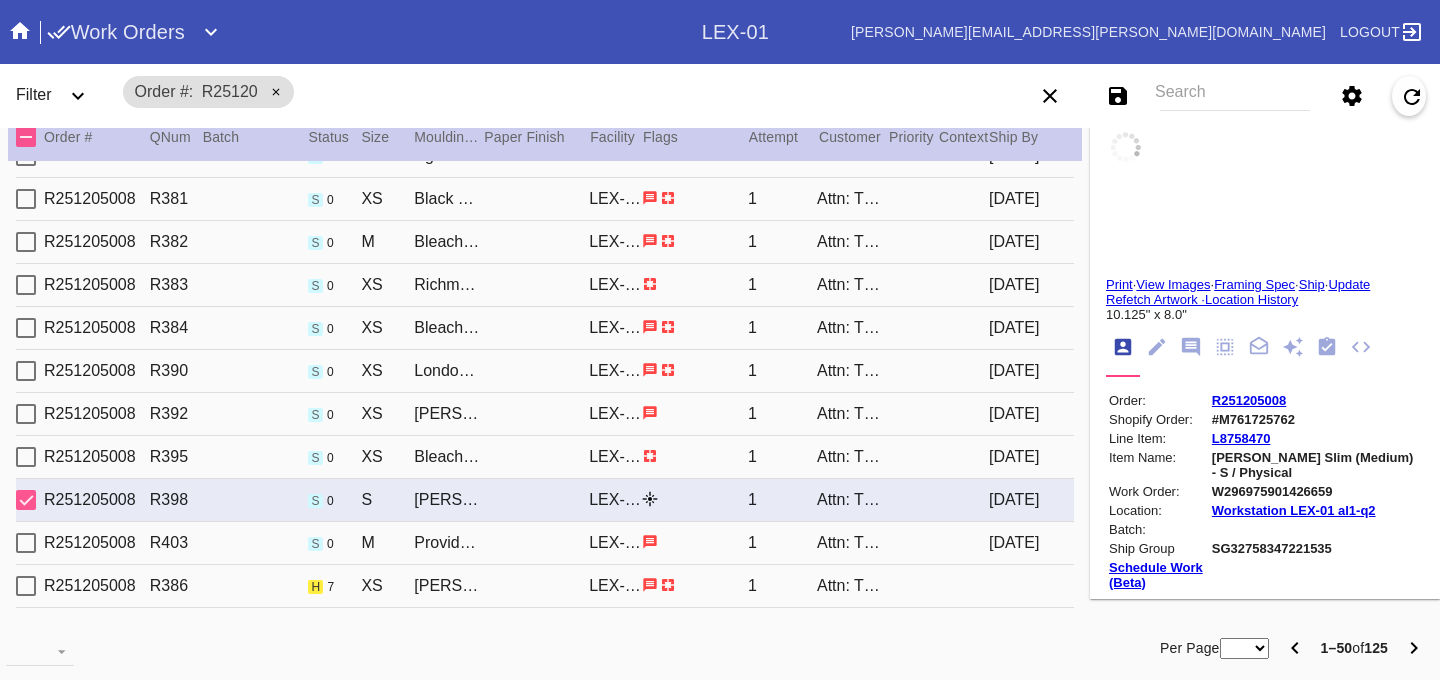 type on "TBD" 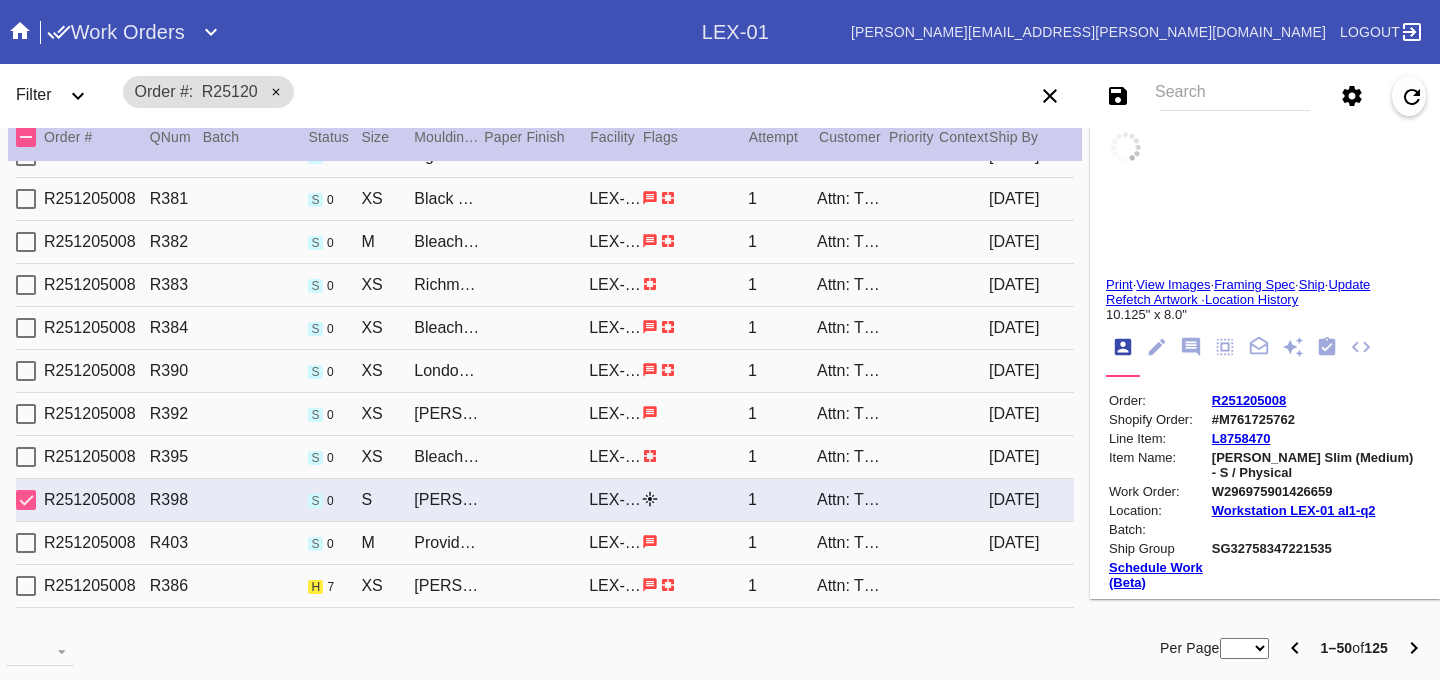 click on "R251205008 R395 s   0 XS Bleached Maple Gallery / White LEX-01 1 Attn: The Hill Gallery Wall
[DATE]" at bounding box center [545, 457] 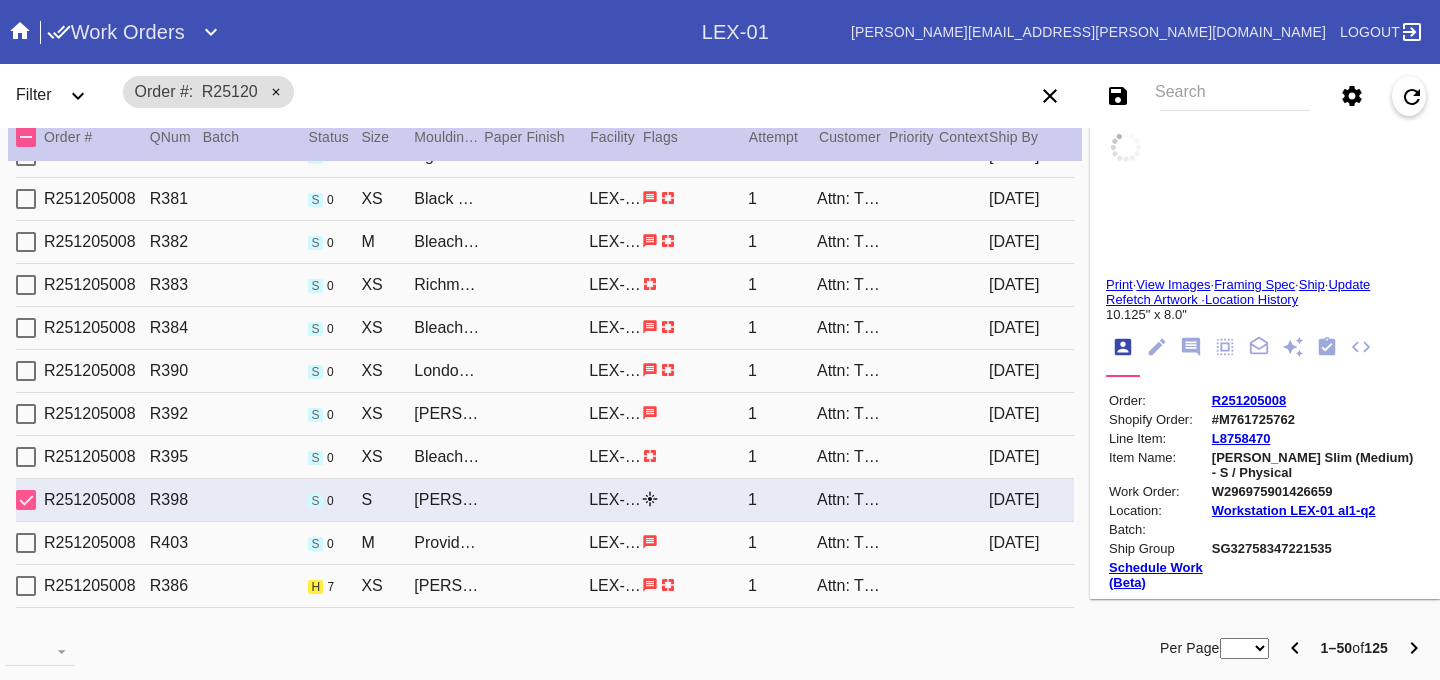 type on "1.5" 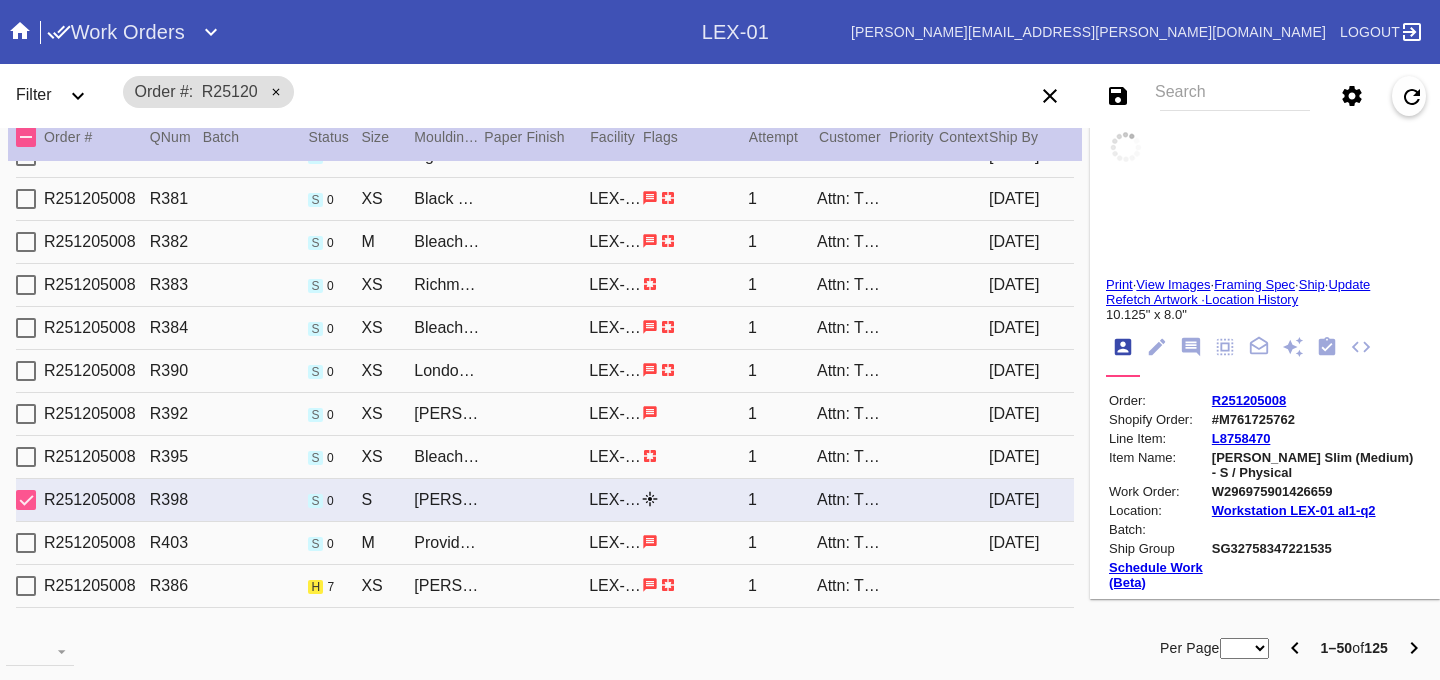 type on "1.5" 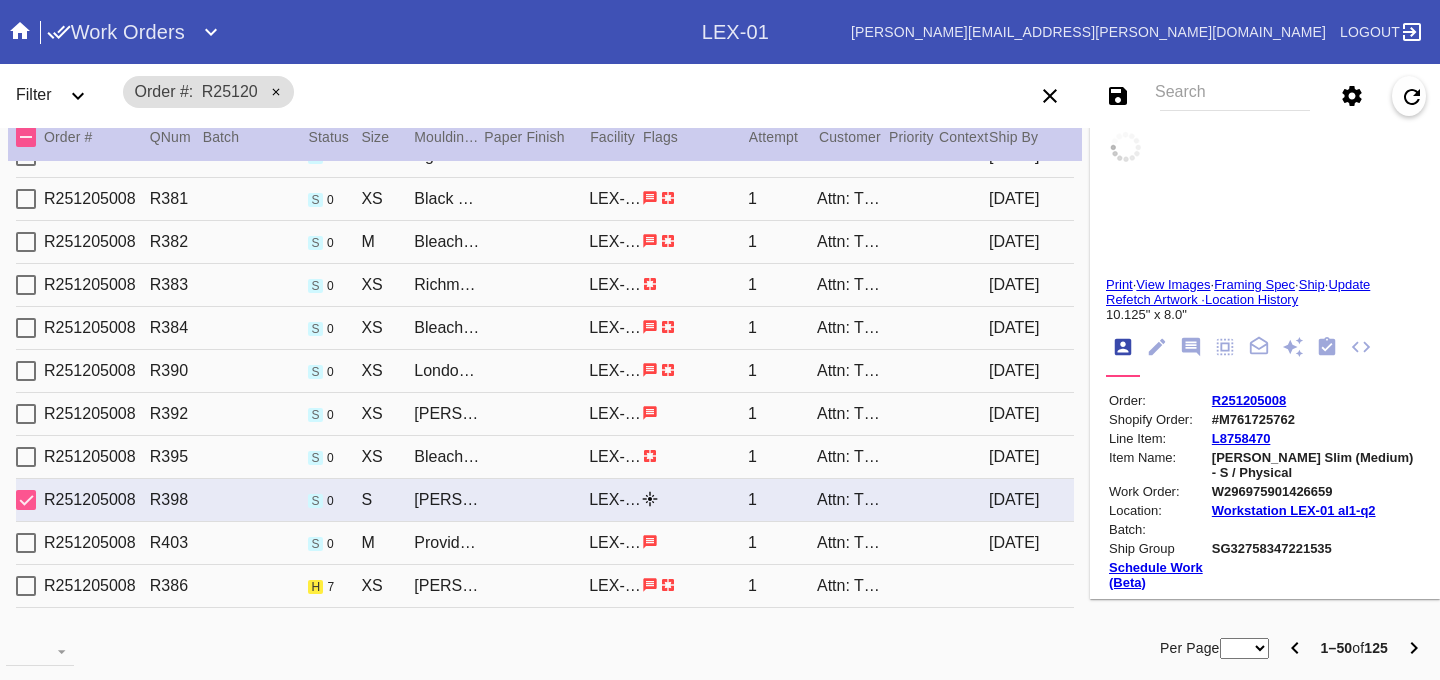 type on "1.5" 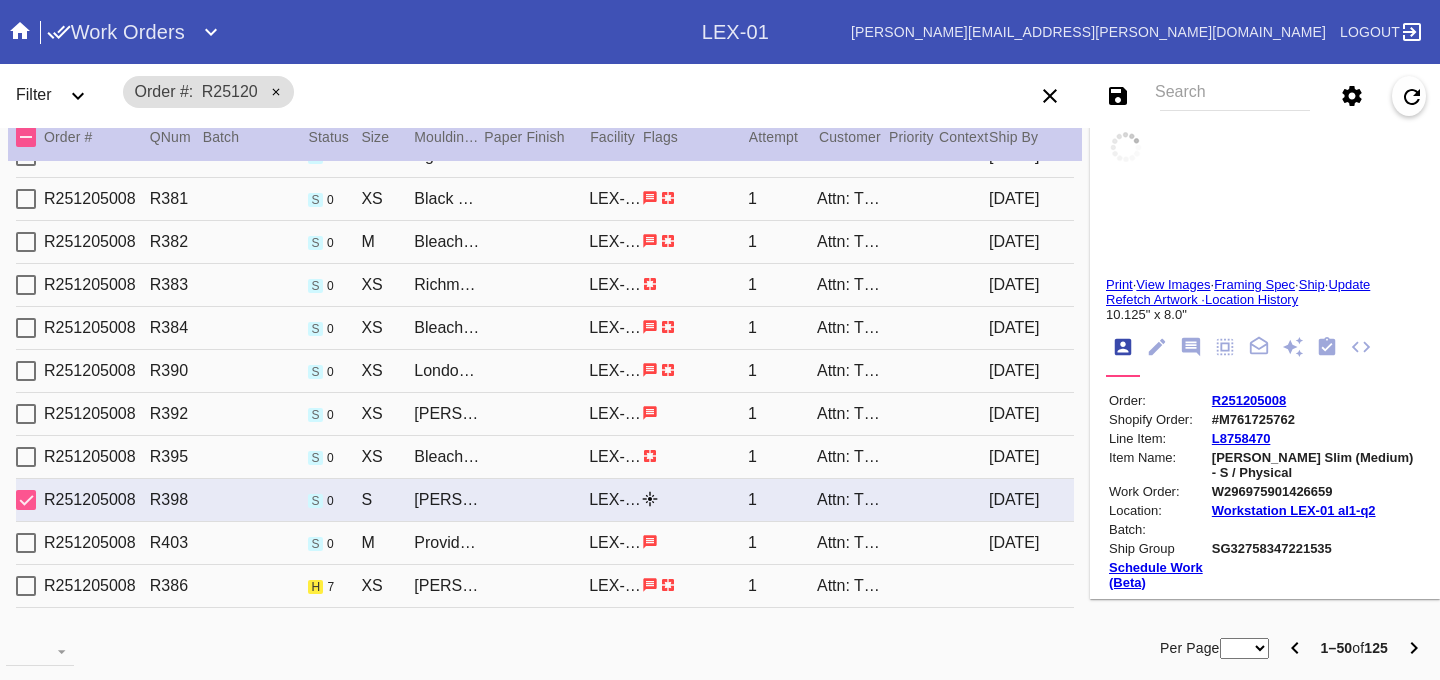 type on "1.5" 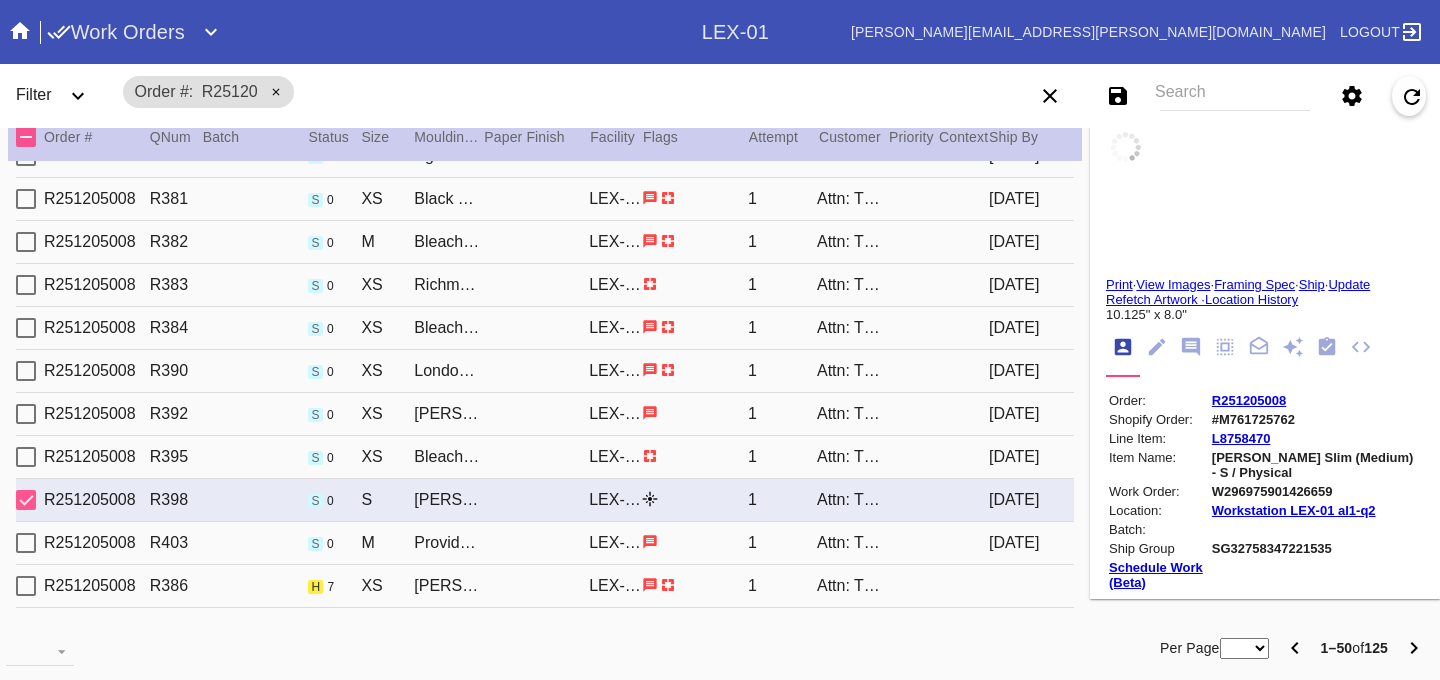 type on "4.0" 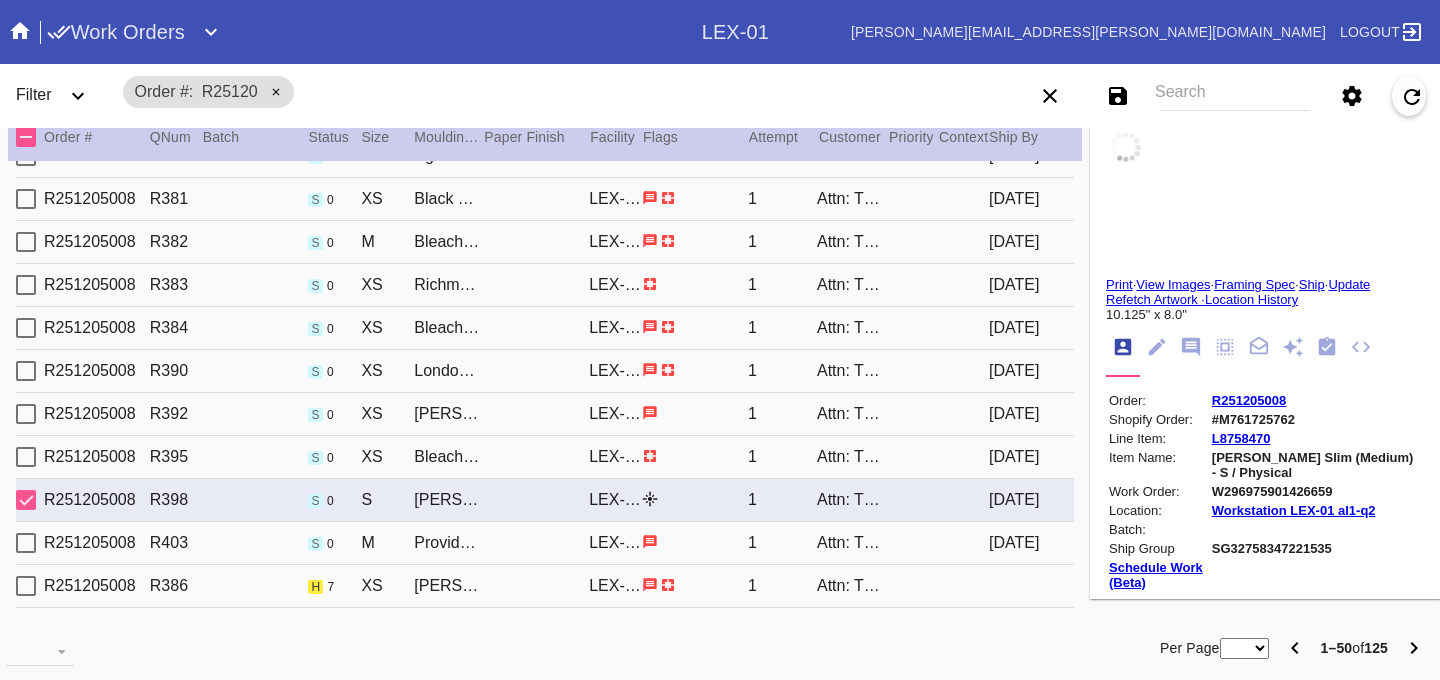 type on "6.0" 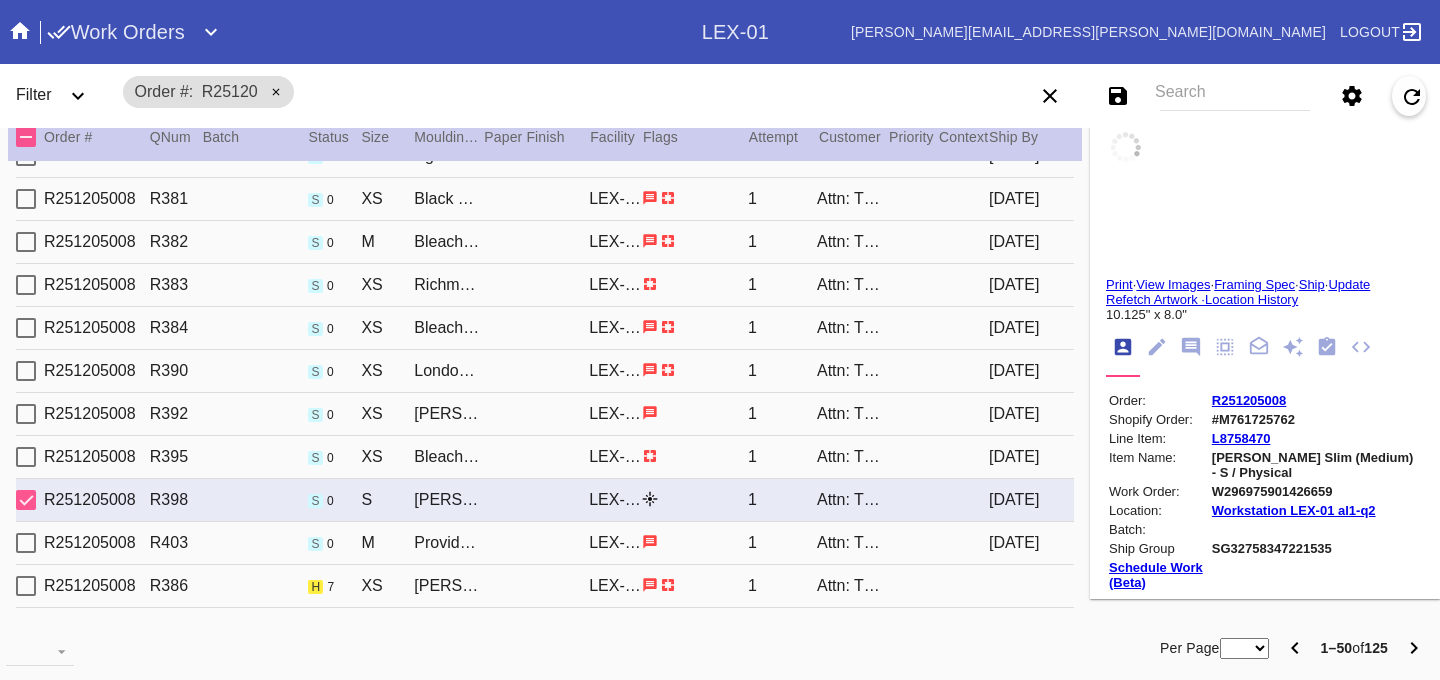 type on "small specks, dents and clumps throughout, corners and edges are slightly worn, print on back/ postcard" 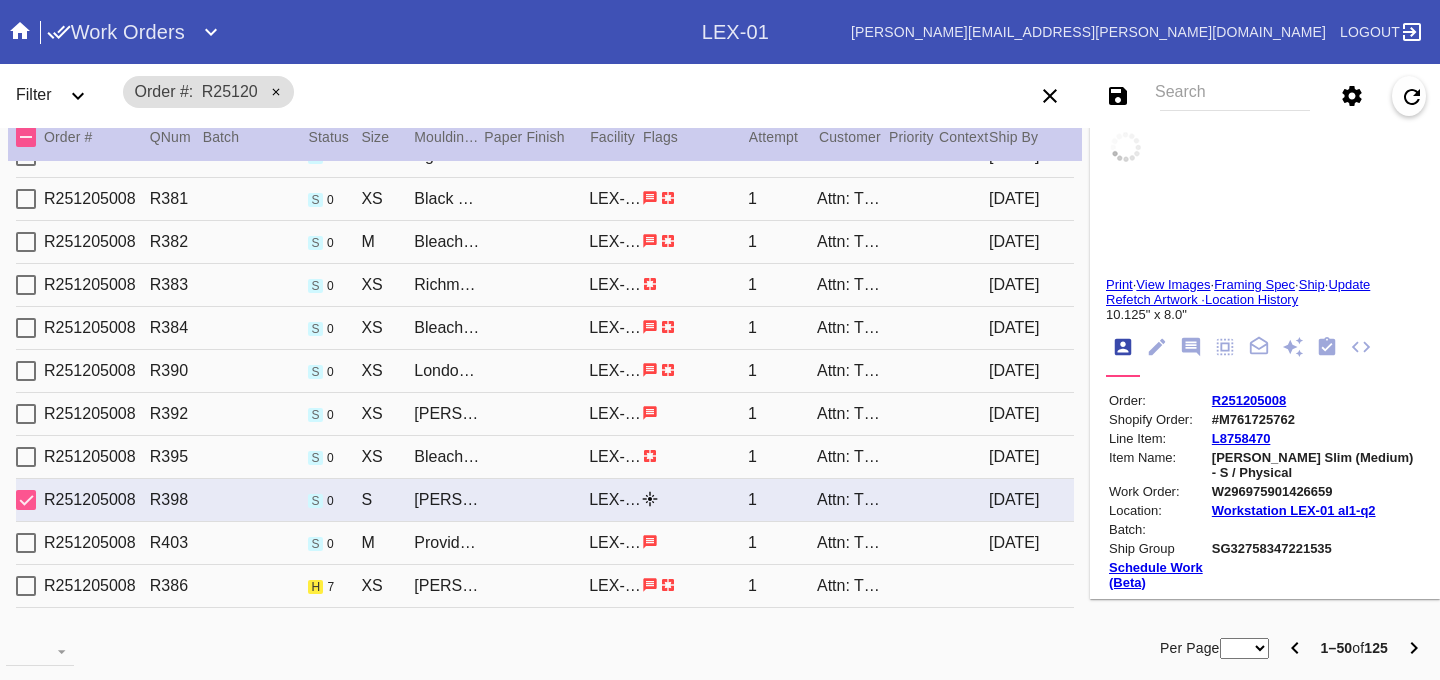 type 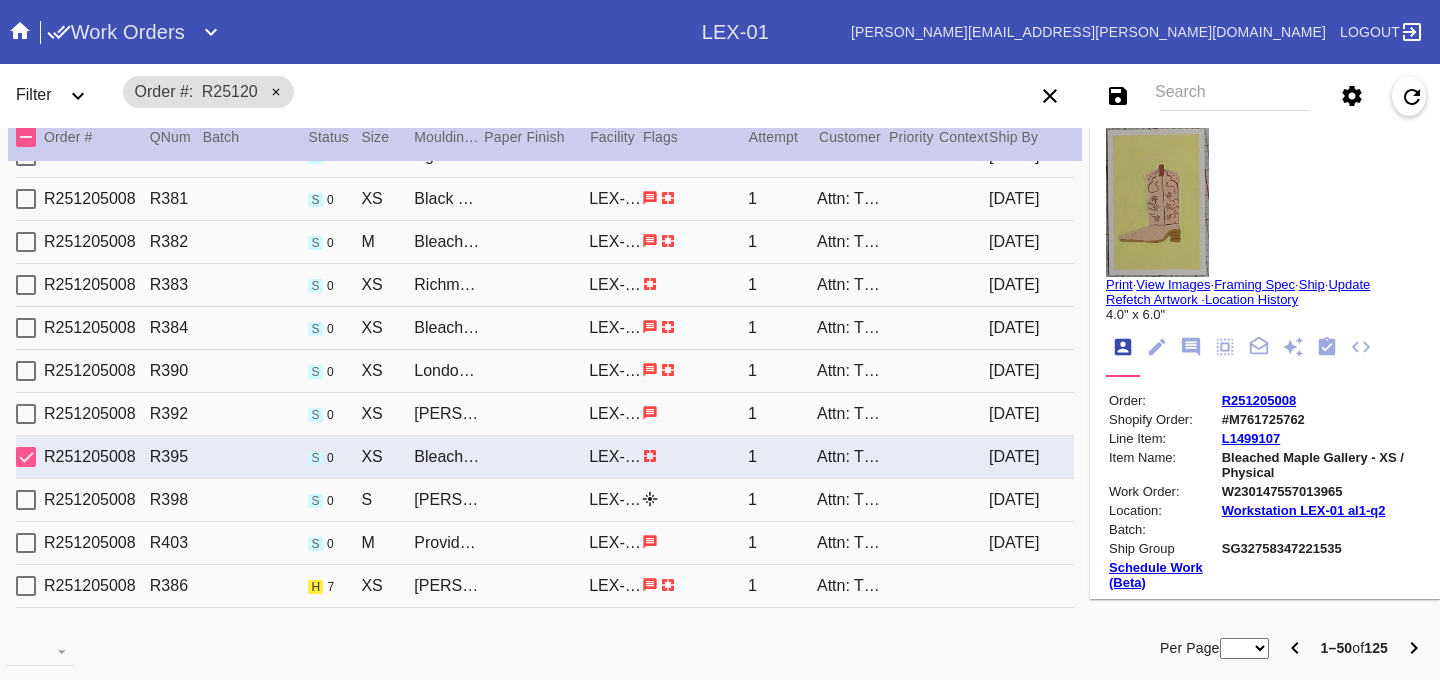 click on "R251205008 R392 s   0 XS [PERSON_NAME] Mini / Warm White - 8 Ply LEX-01 1 Attn: The Hill Gallery Wall
[DATE]" at bounding box center (545, 414) 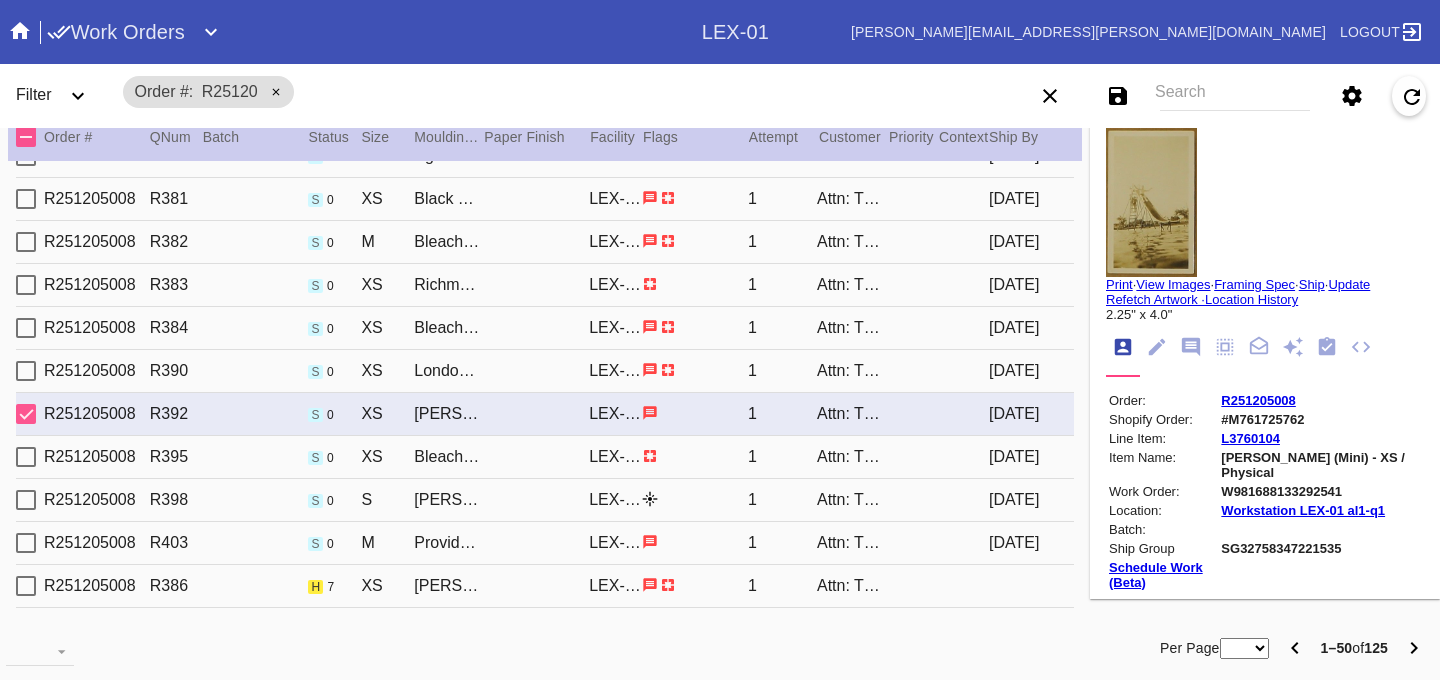 click on "R251205008 R390 s   0 XS London / White LEX-01 1 Attn: The Hill Gallery Wall
[DATE]" at bounding box center [545, 371] 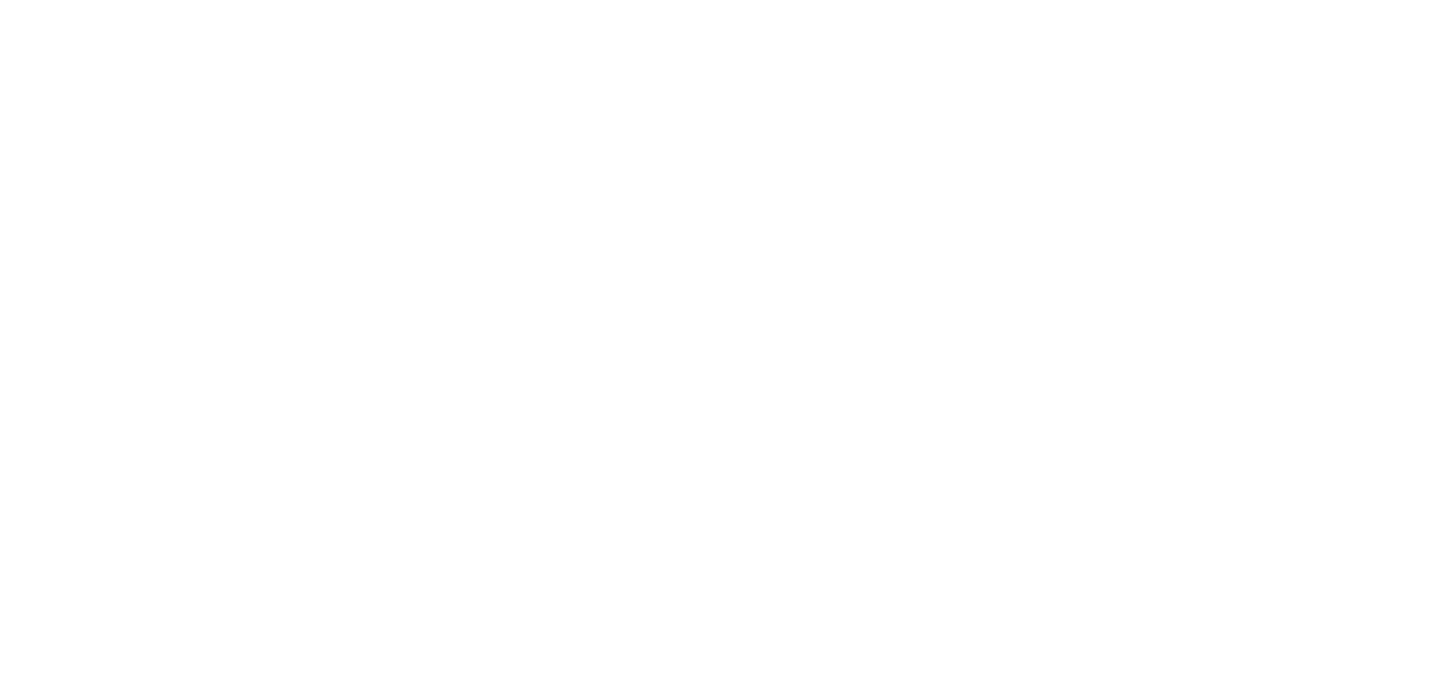 scroll, scrollTop: 0, scrollLeft: 0, axis: both 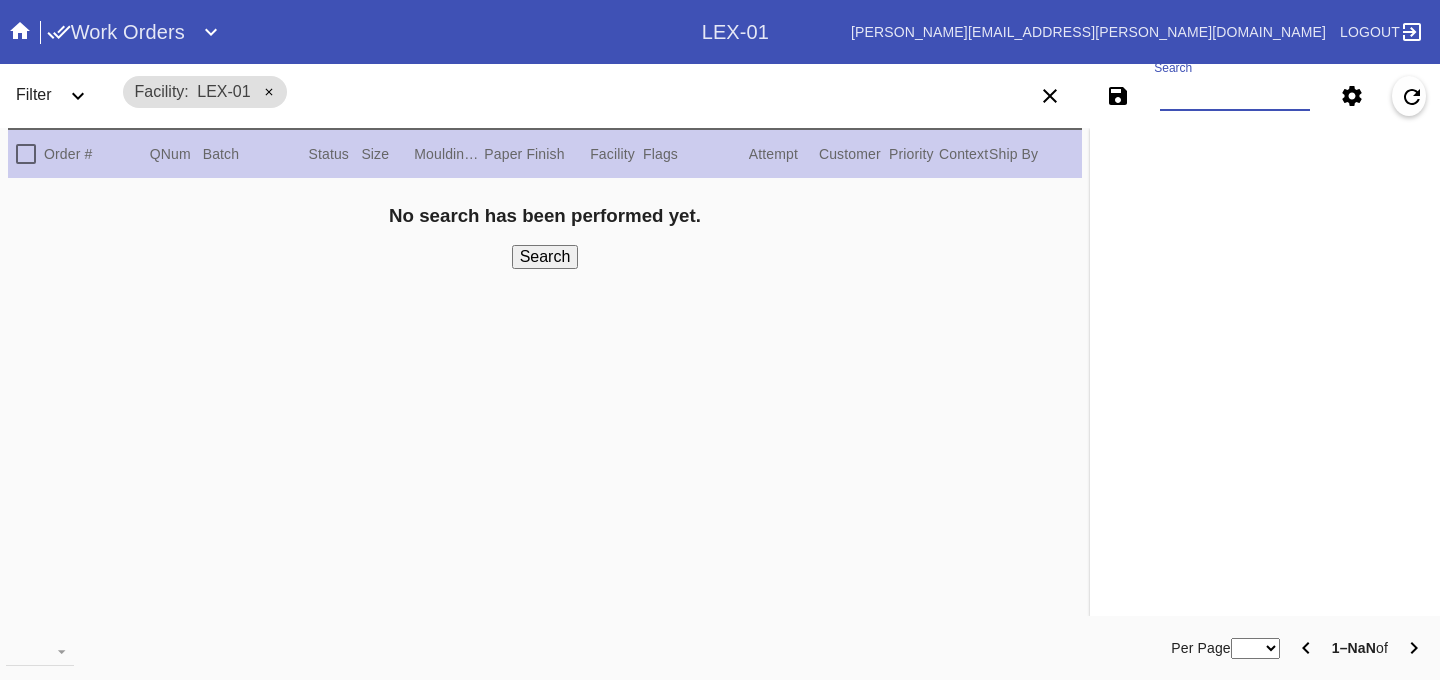 click on "Search" at bounding box center [1235, 96] 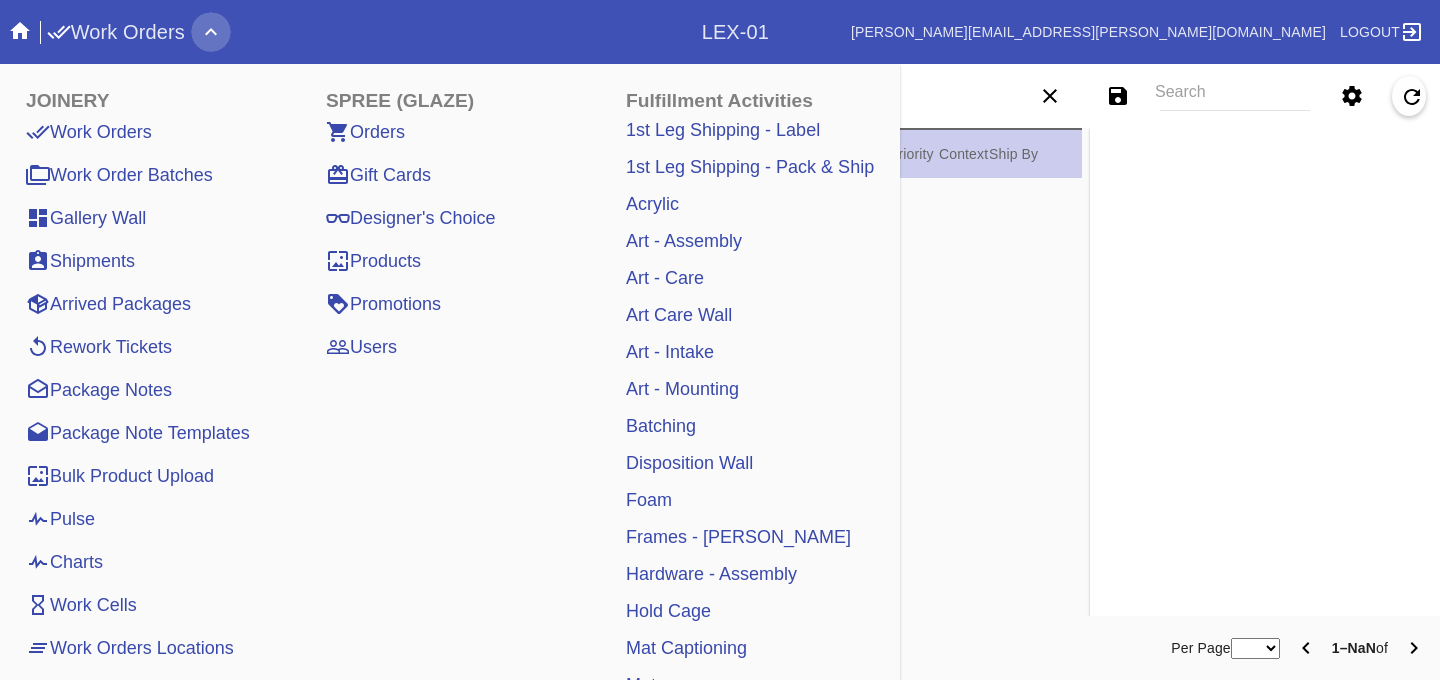 click 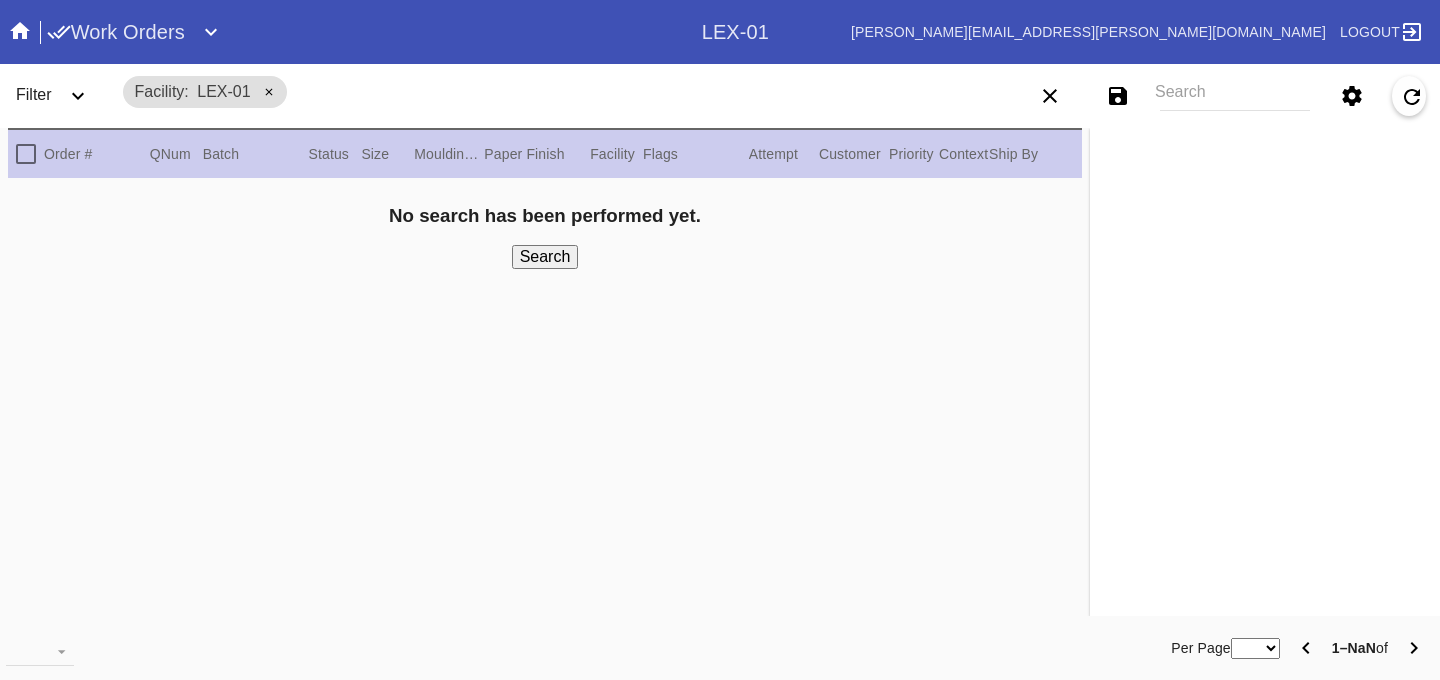 click on "Work Orders" at bounding box center (374, 32) 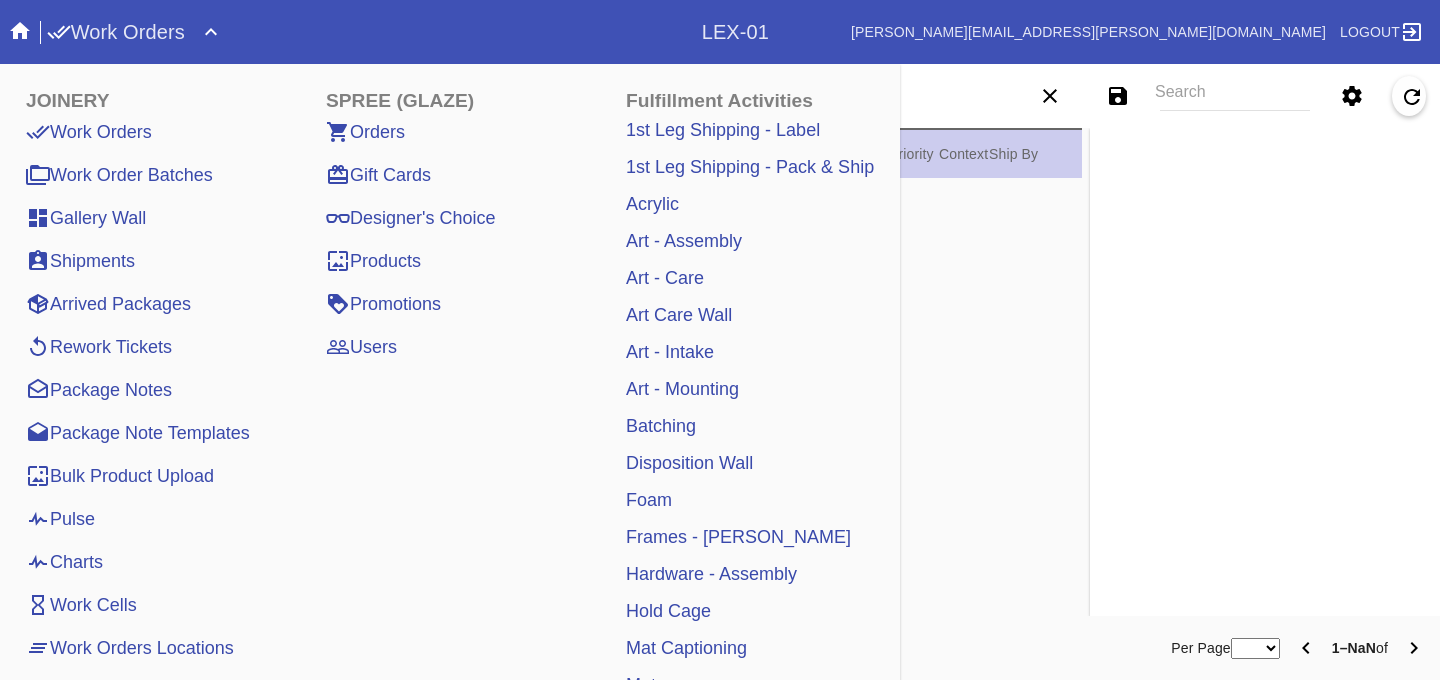 click on "Pulse" at bounding box center (60, 519) 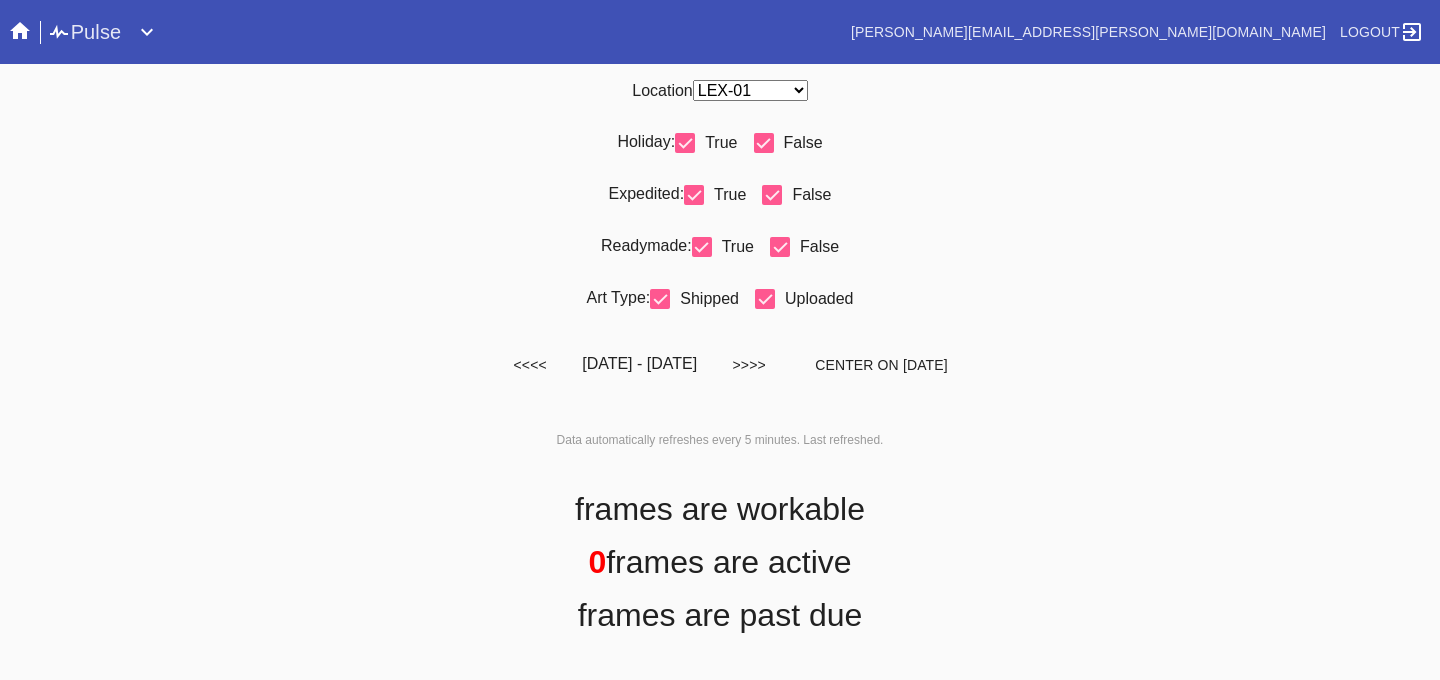 scroll, scrollTop: 0, scrollLeft: 0, axis: both 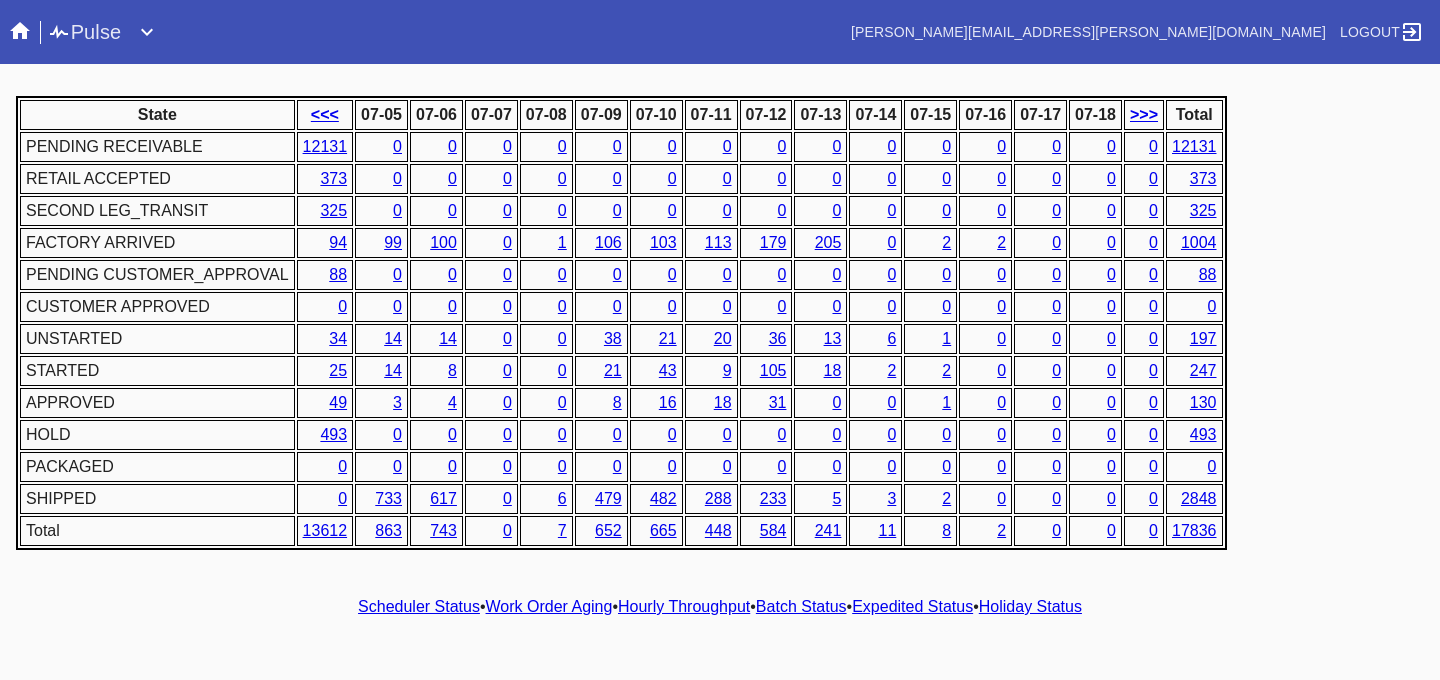 click on "Hourly Throughput" at bounding box center (684, 606) 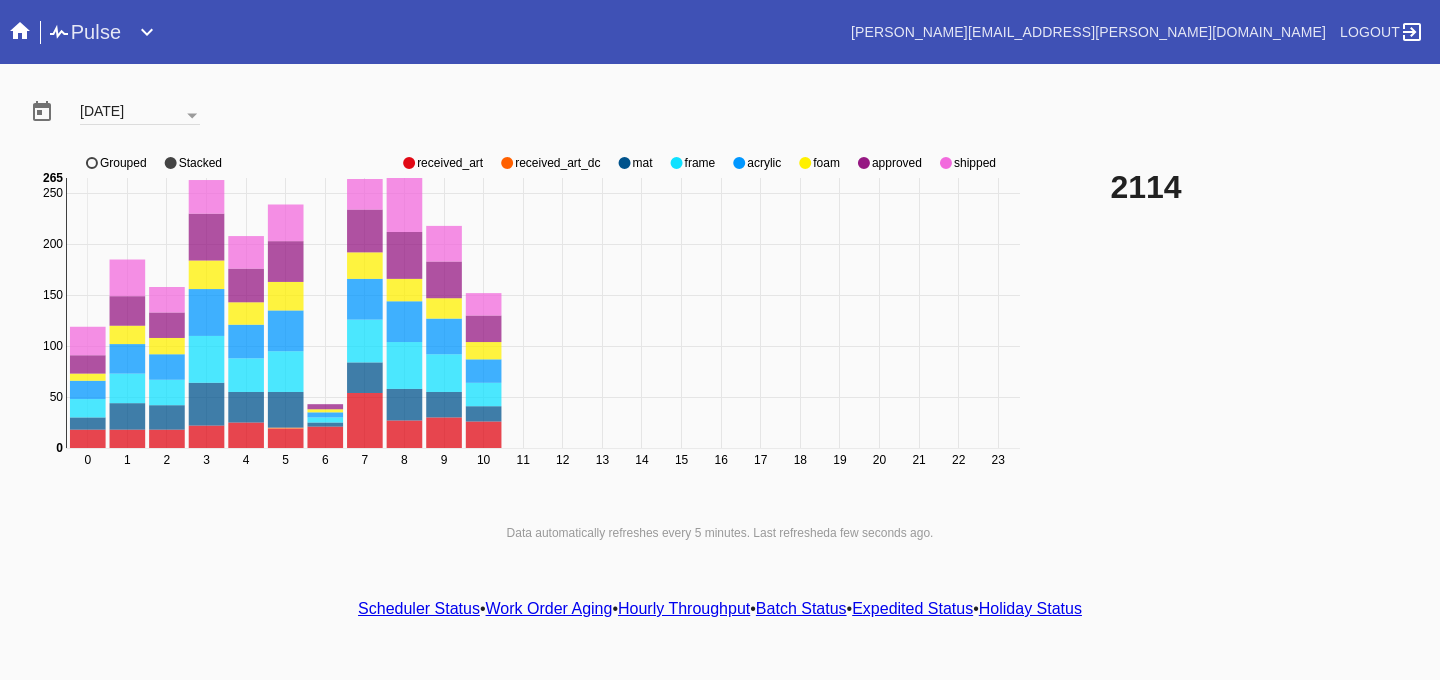 scroll, scrollTop: 46, scrollLeft: 0, axis: vertical 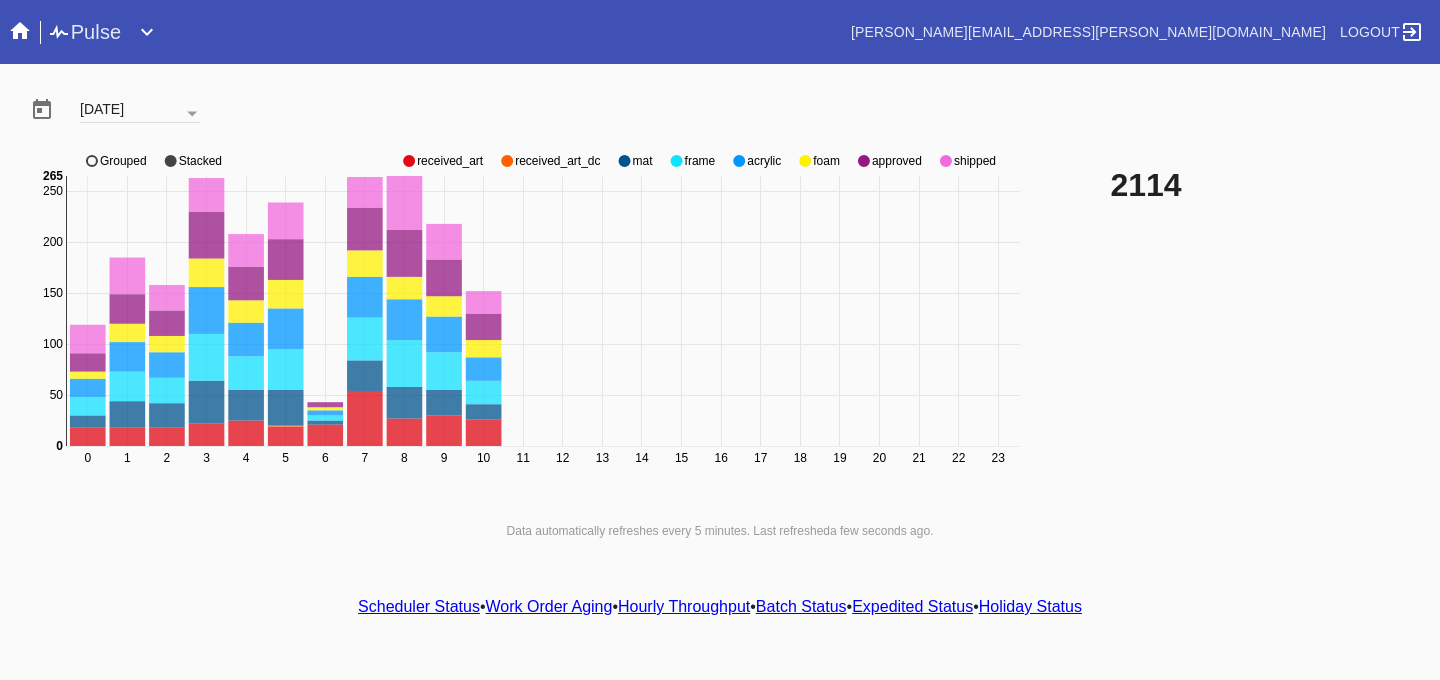 click 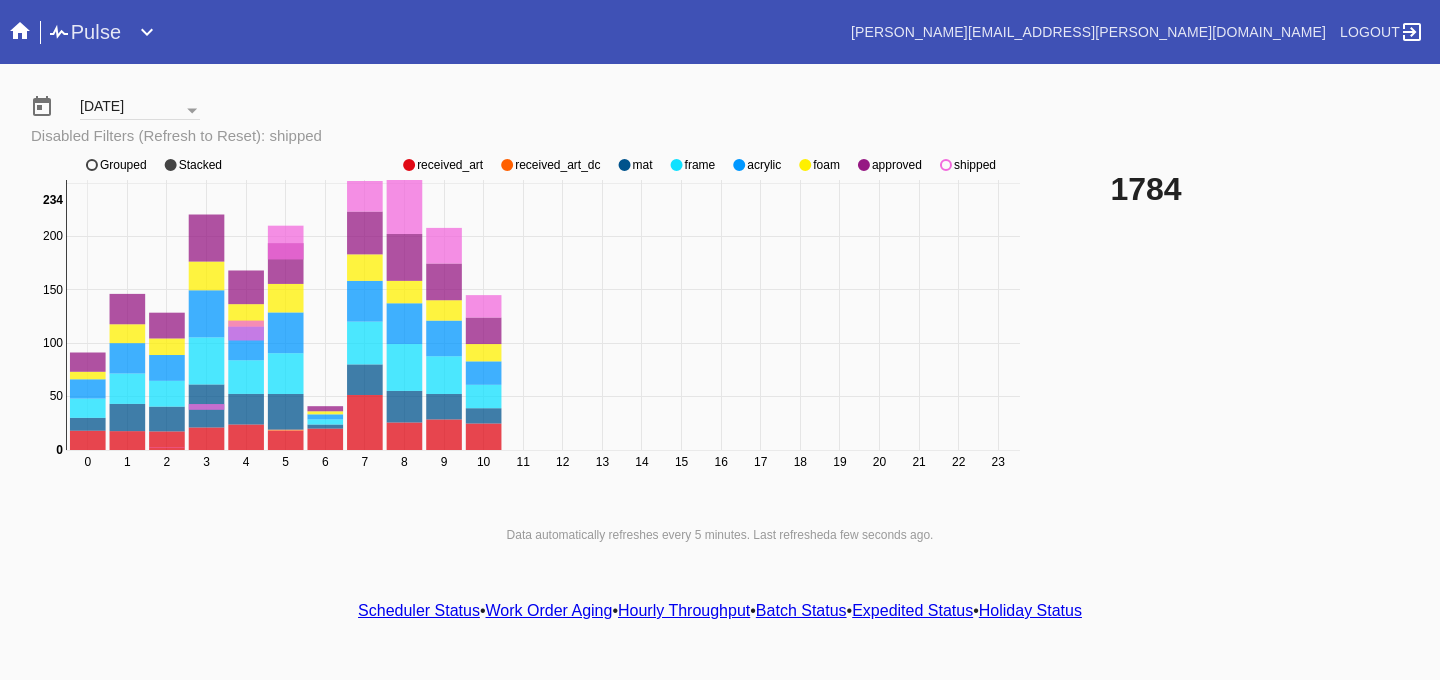 click 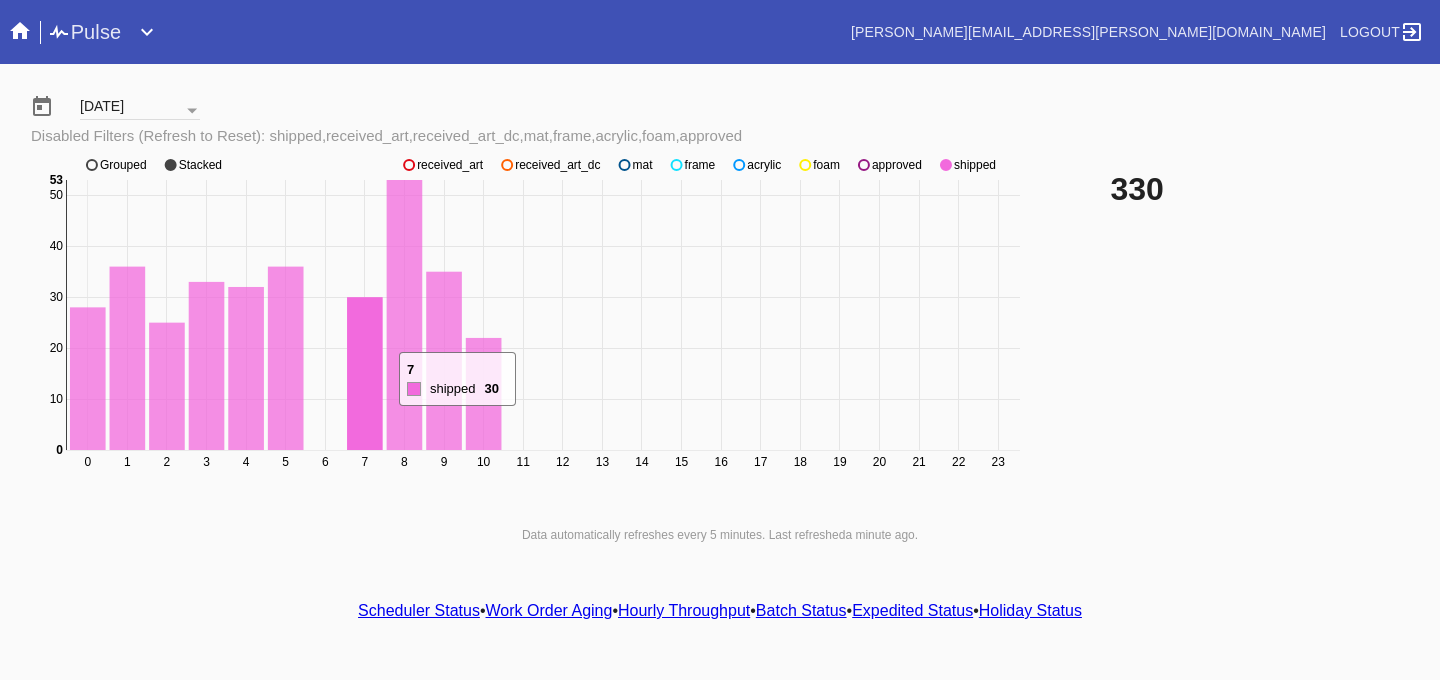 click 